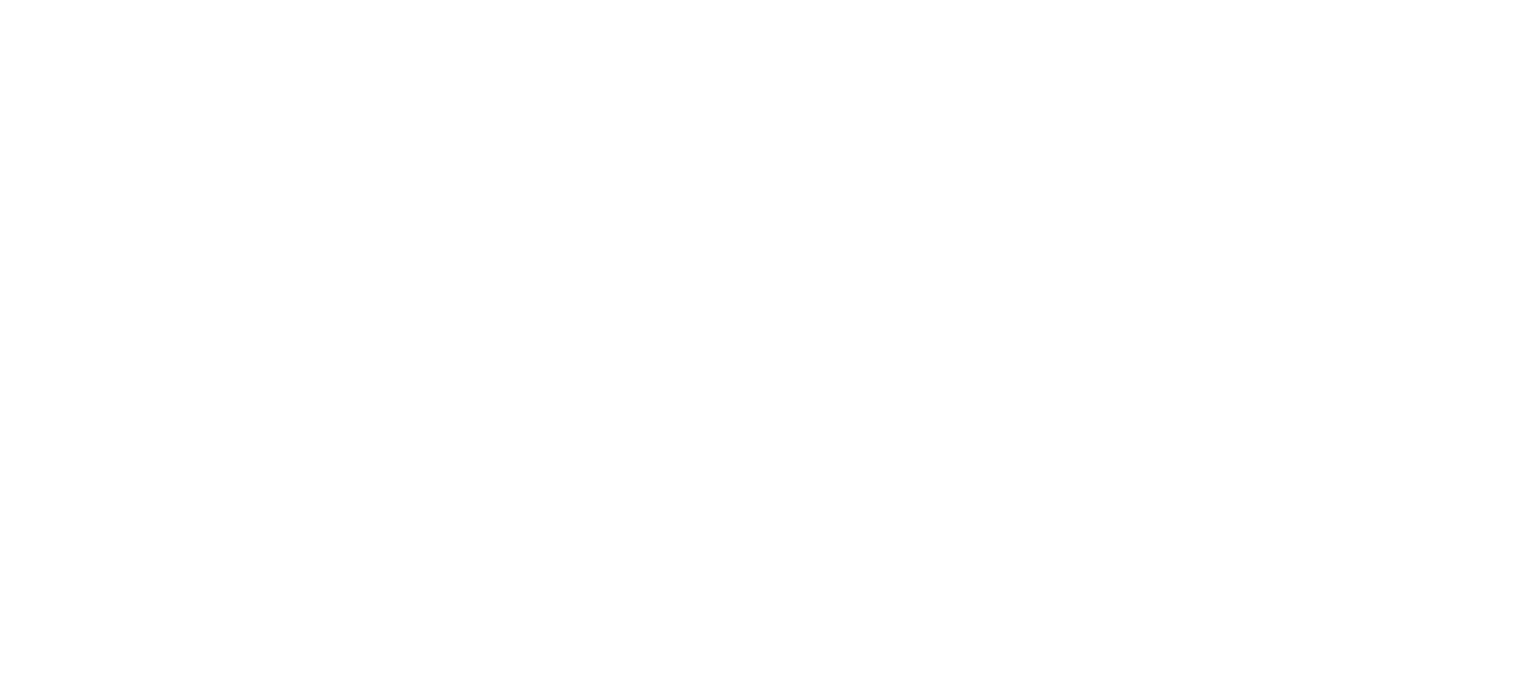 scroll, scrollTop: 0, scrollLeft: 0, axis: both 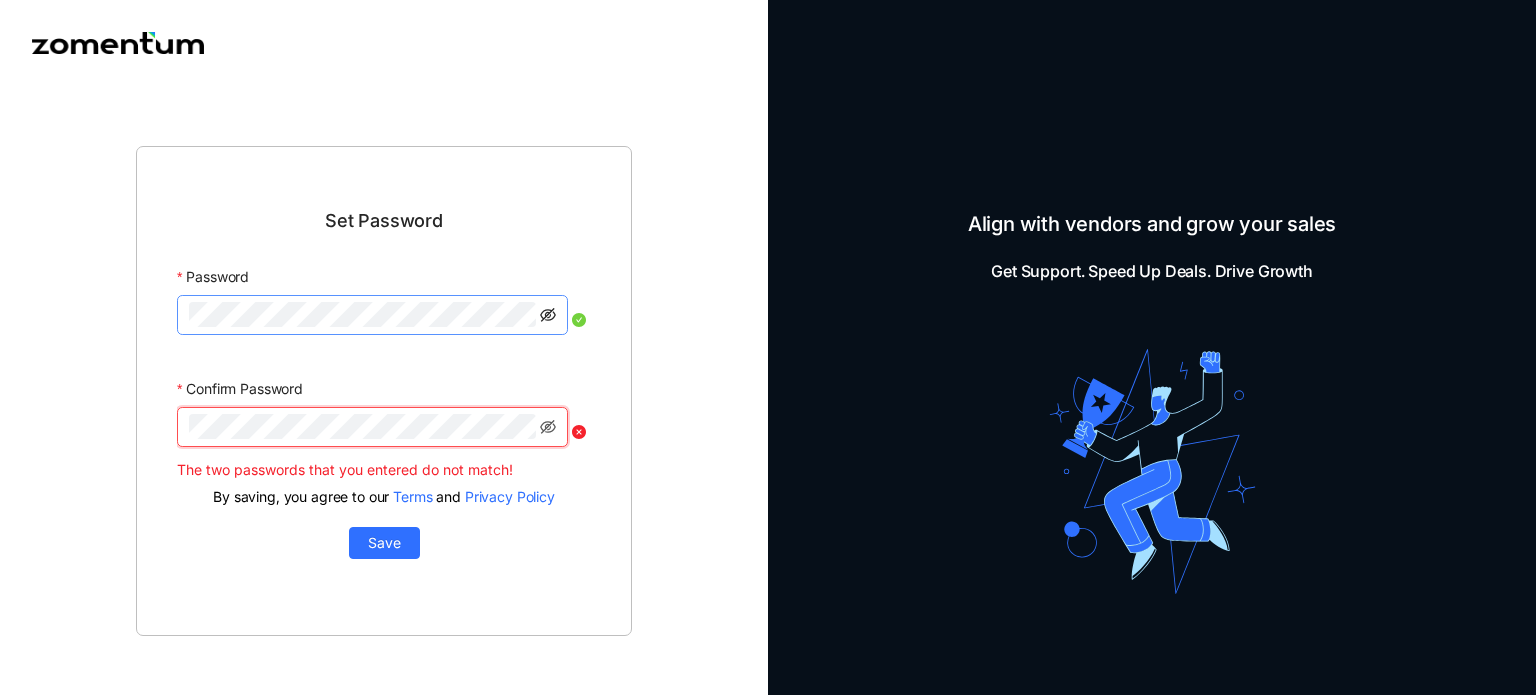 click 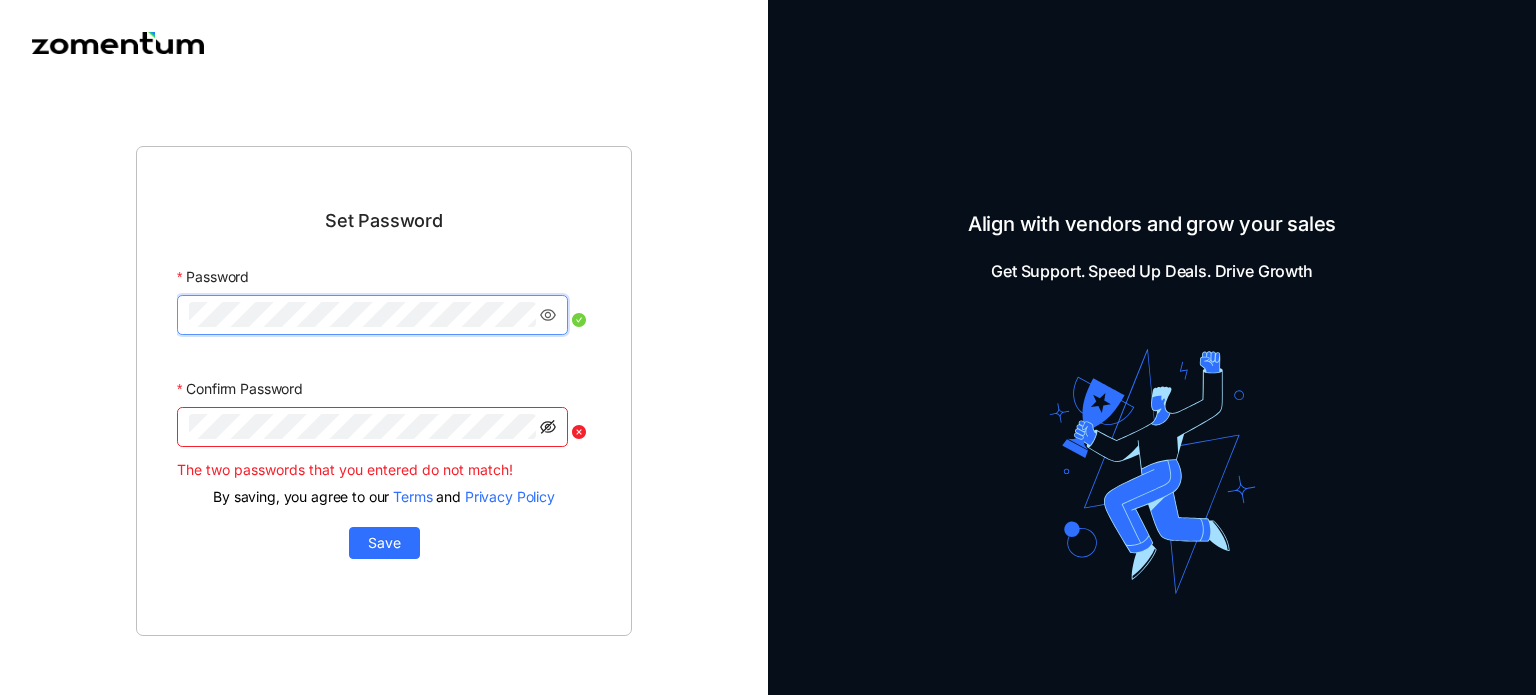click 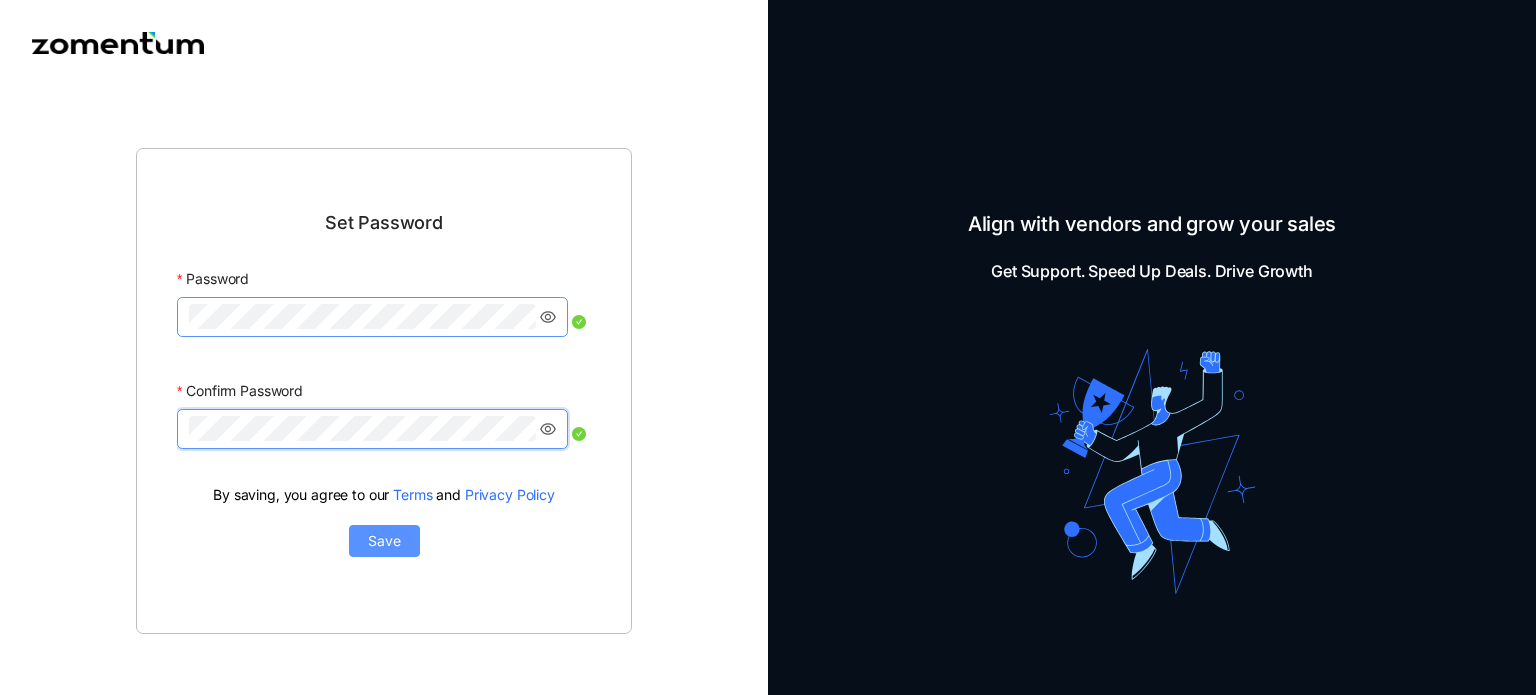 click on "Save" at bounding box center (384, 541) 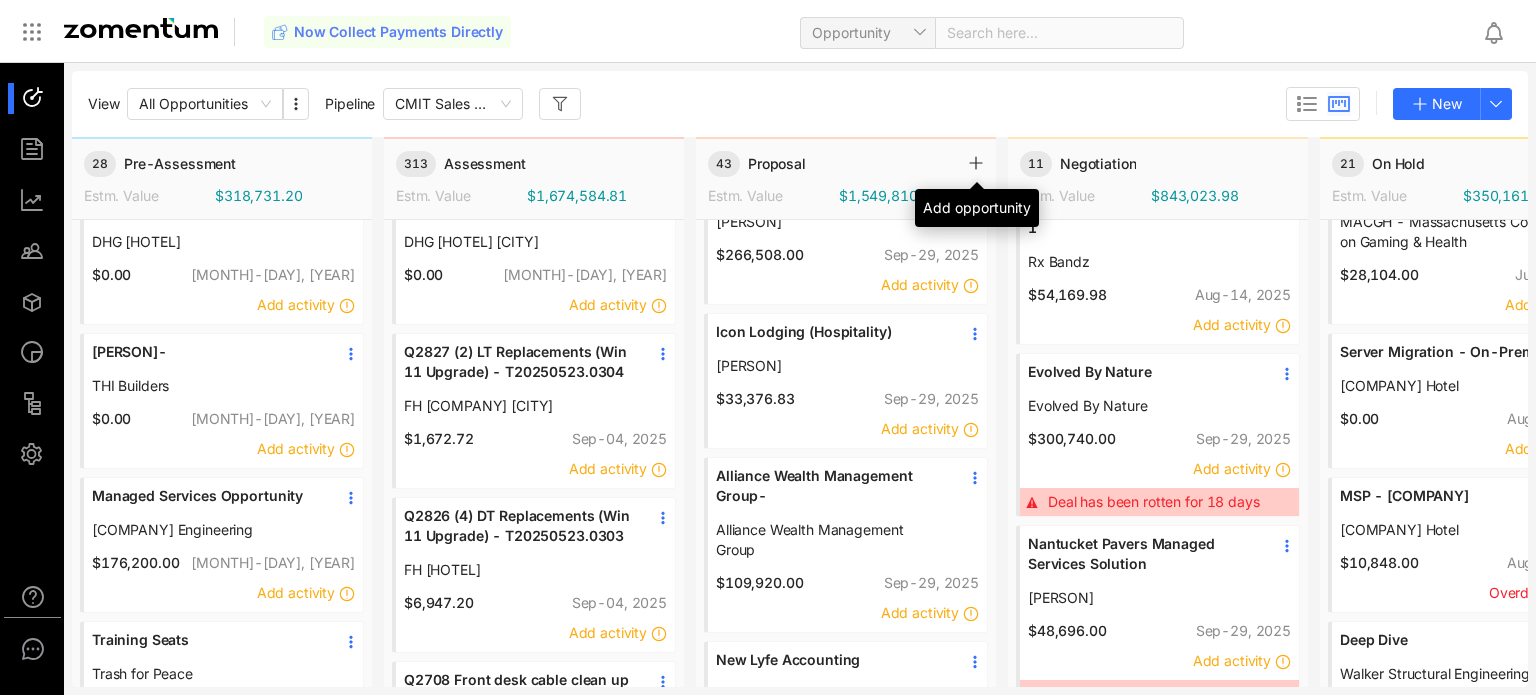 scroll, scrollTop: 0, scrollLeft: 0, axis: both 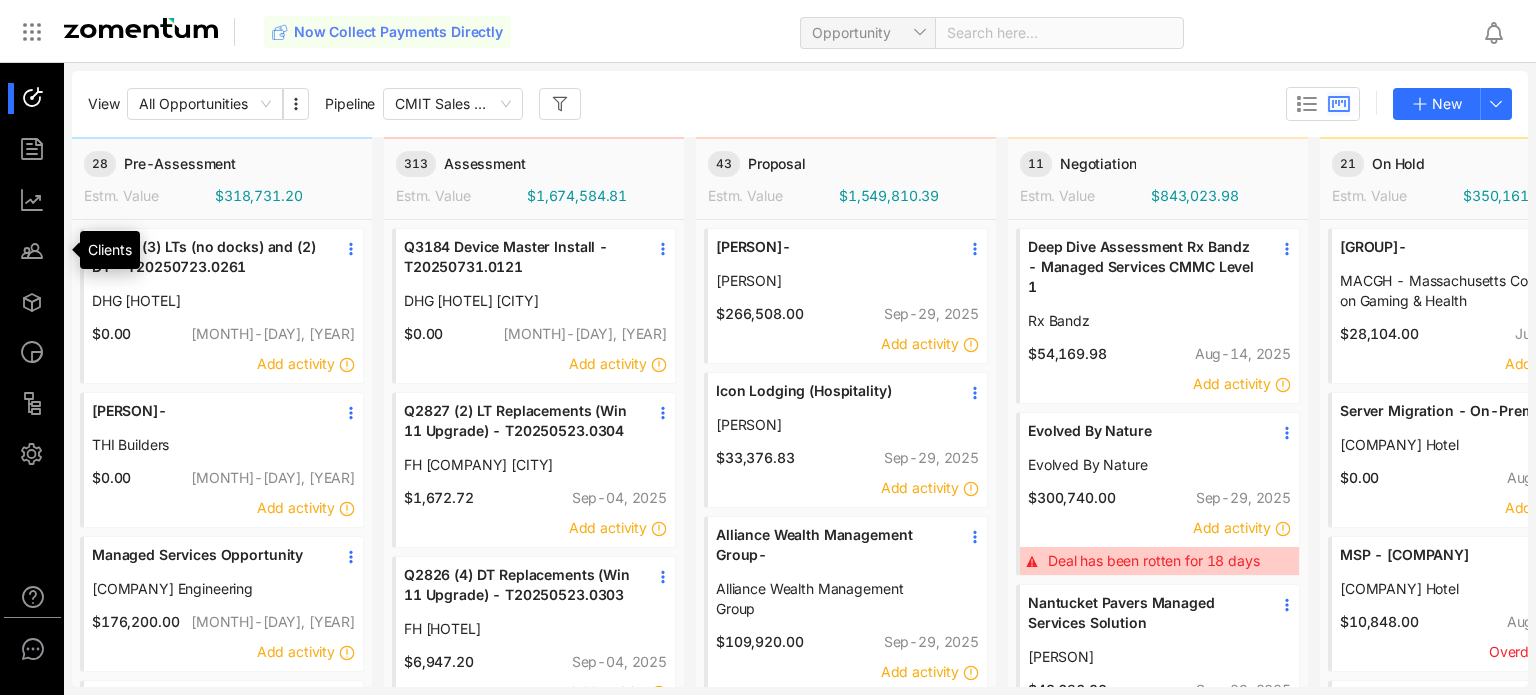 click at bounding box center [41, 200] 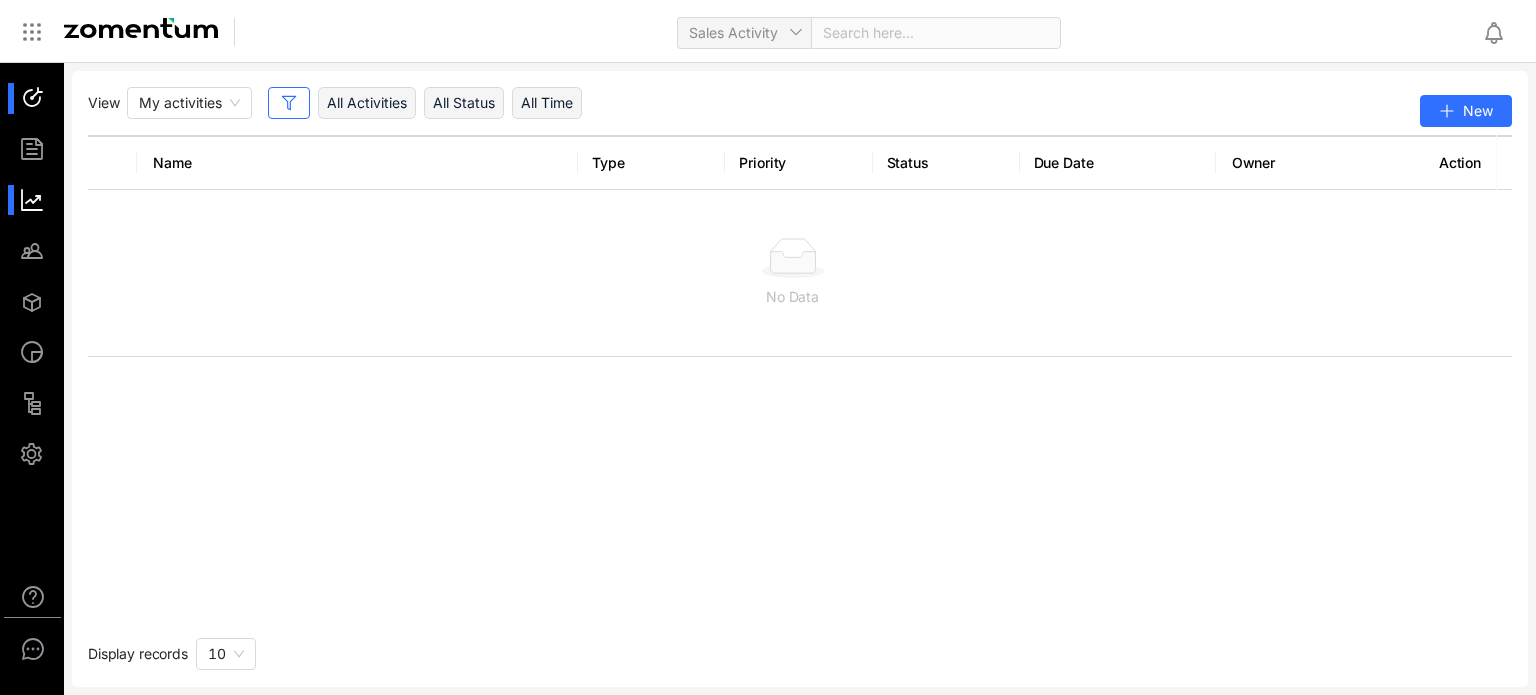 click at bounding box center [41, 149] 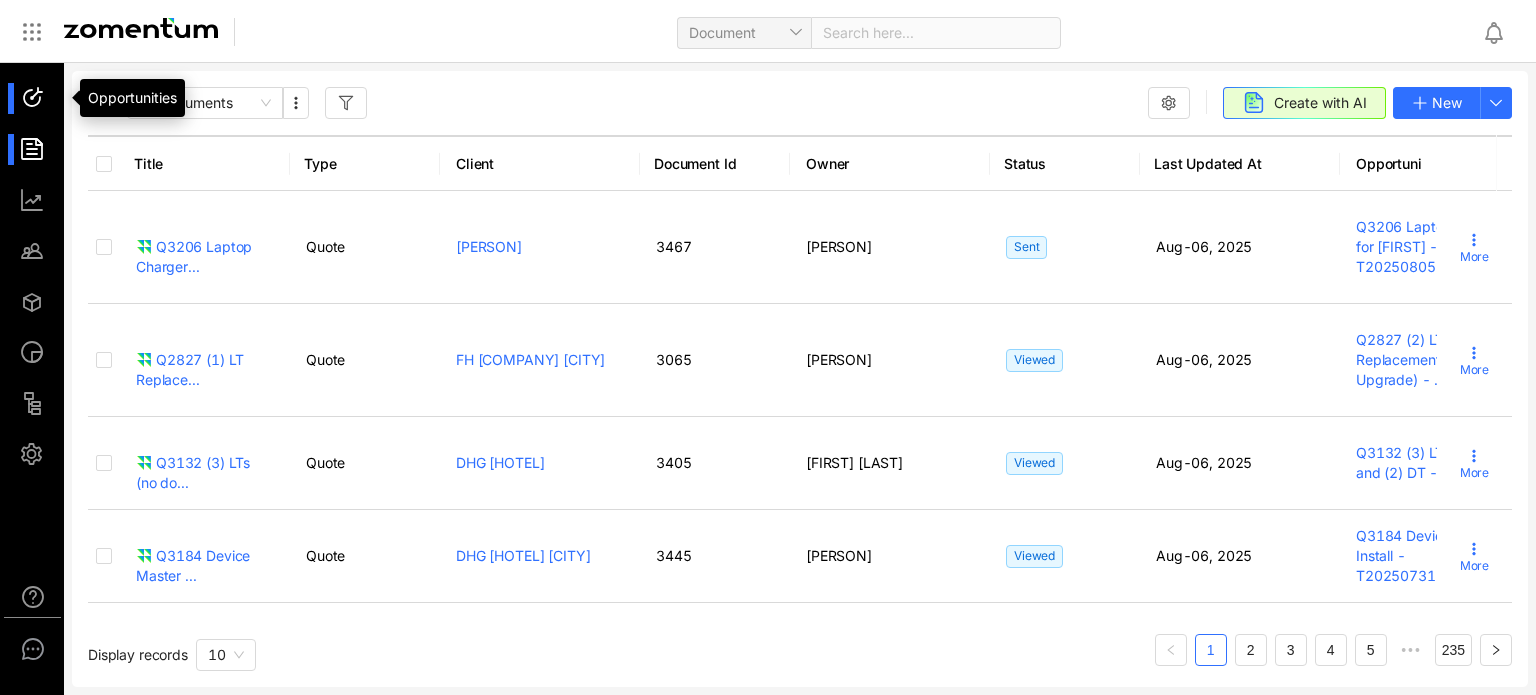click at bounding box center [41, 98] 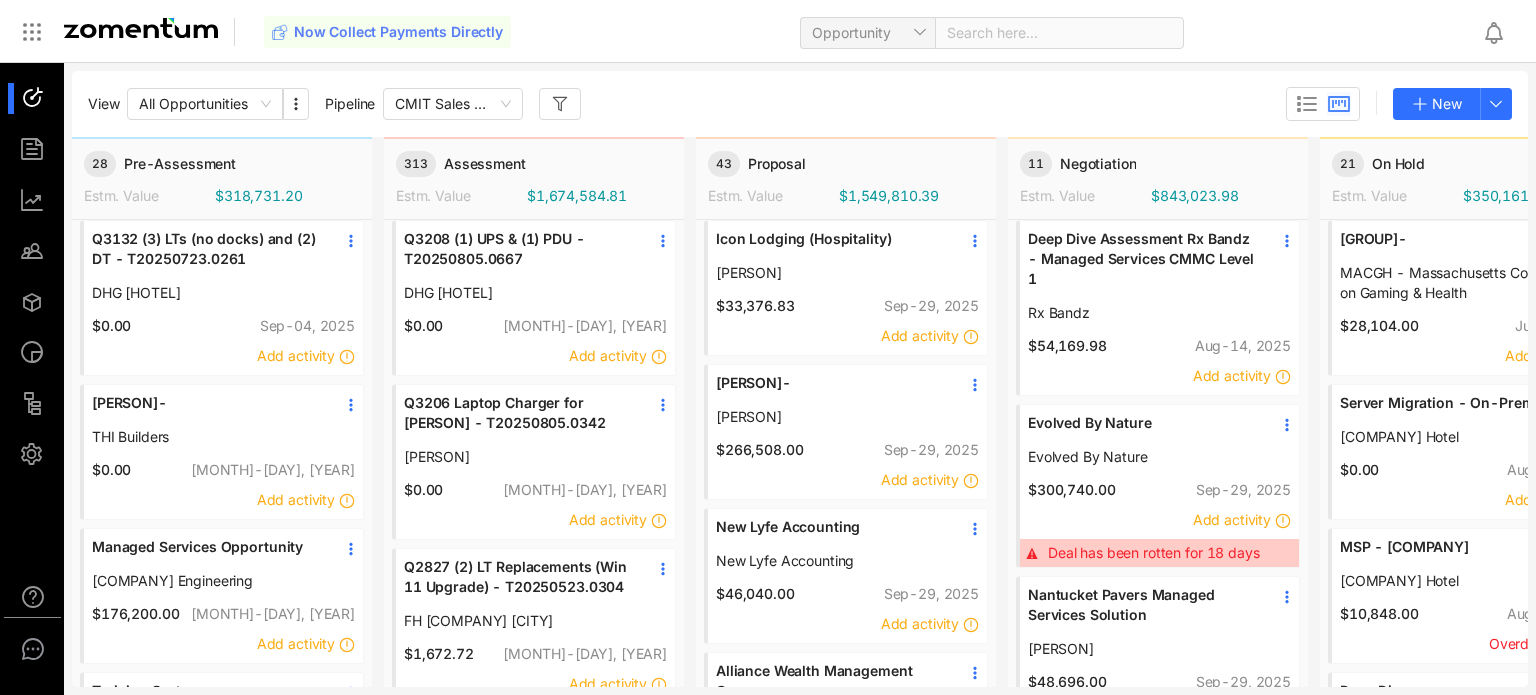 scroll, scrollTop: 0, scrollLeft: 0, axis: both 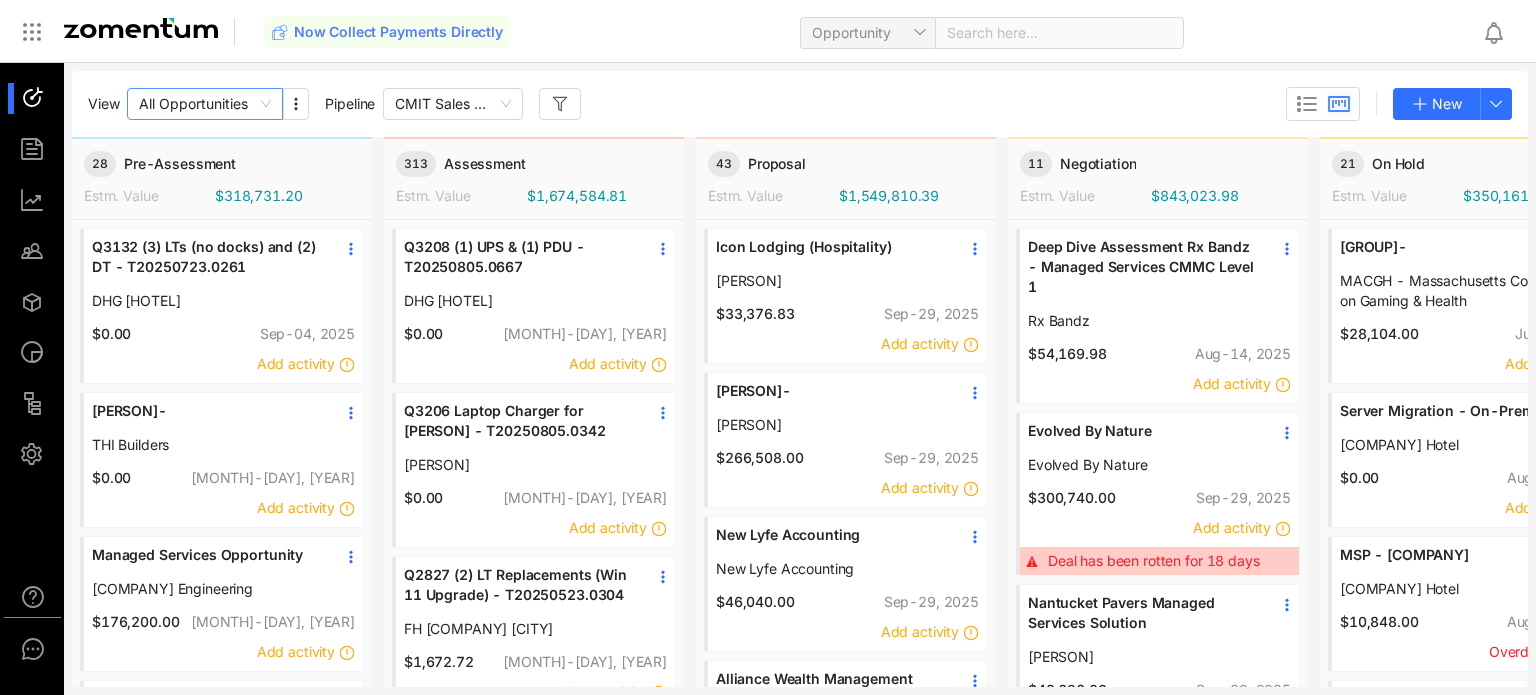 click on "All Opportunities" at bounding box center [205, 104] 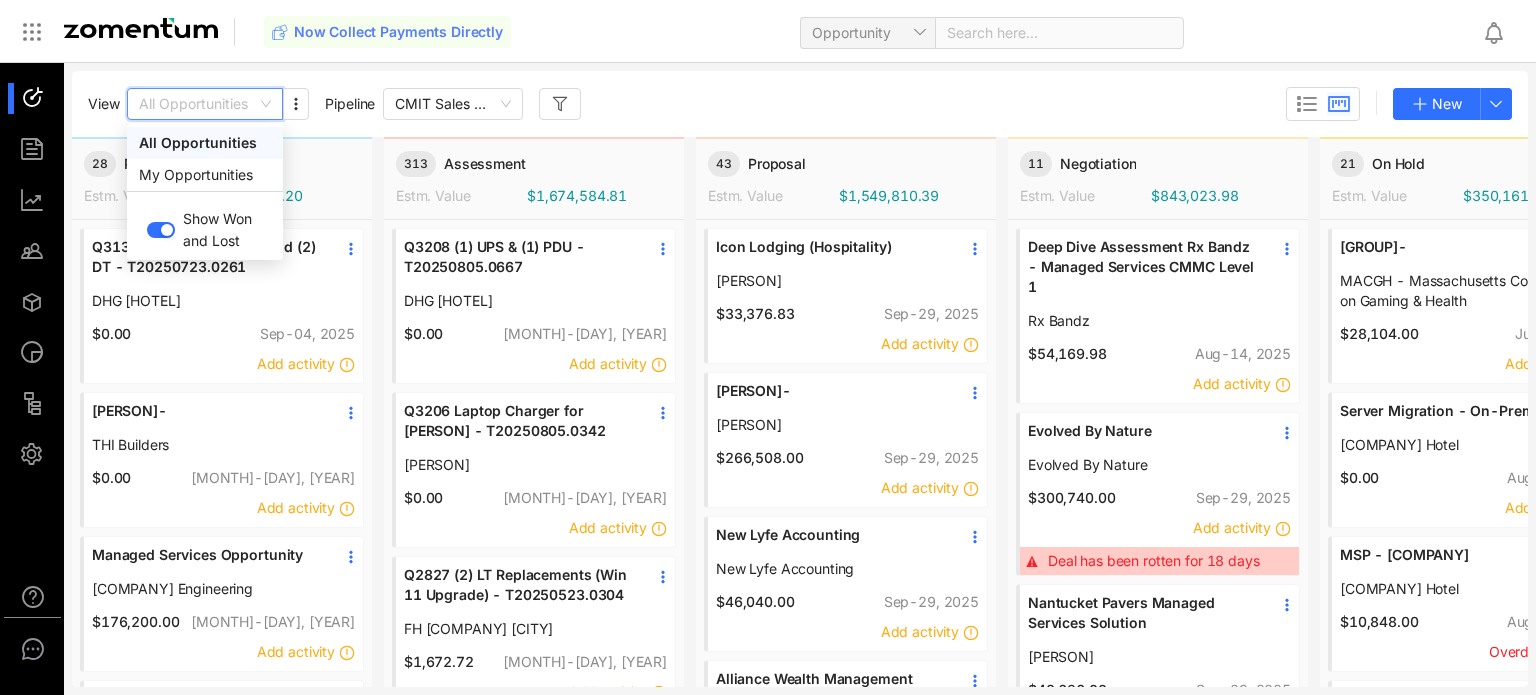 click on "All Opportunities" at bounding box center [205, 104] 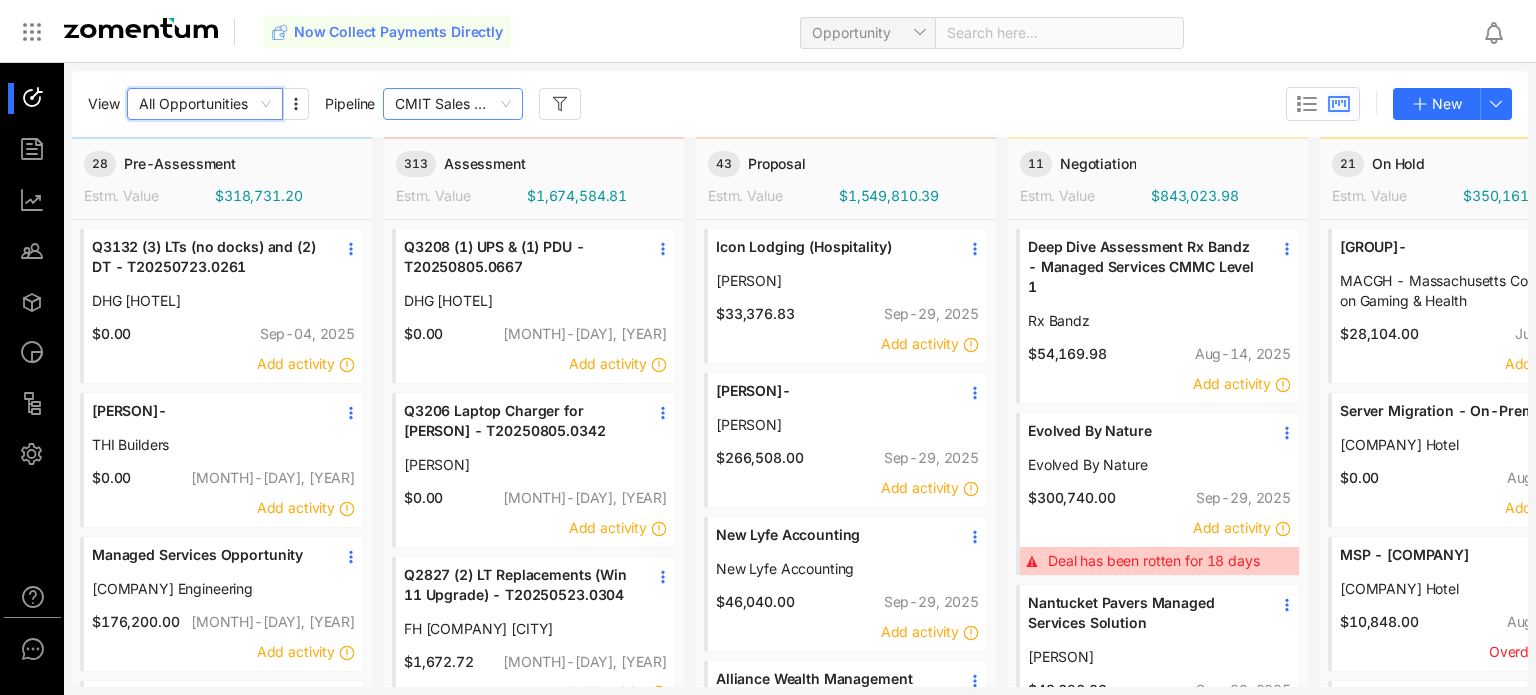 click on "CMIT Sales Pipeline" at bounding box center (453, 104) 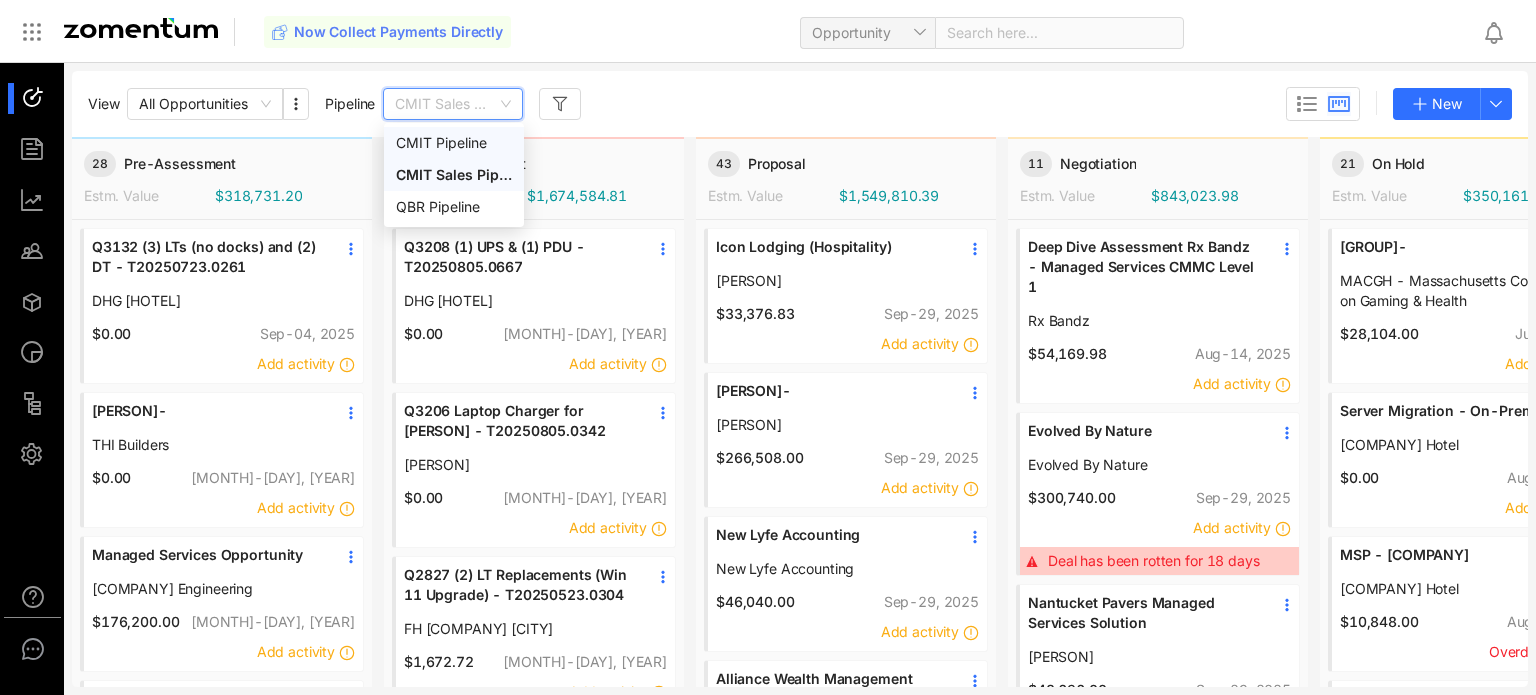 click on "CMIT Pipeline" at bounding box center [454, 143] 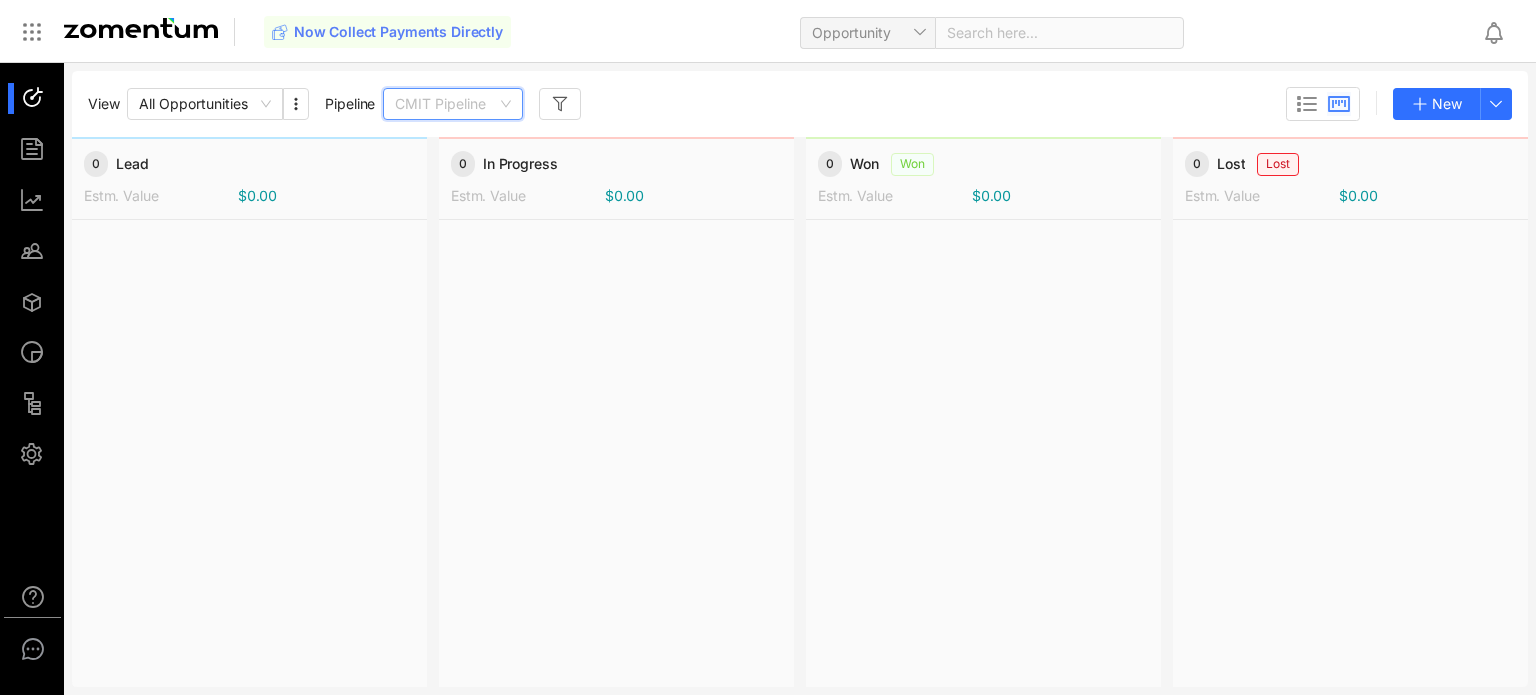 click on "CMIT Pipeline" at bounding box center (453, 104) 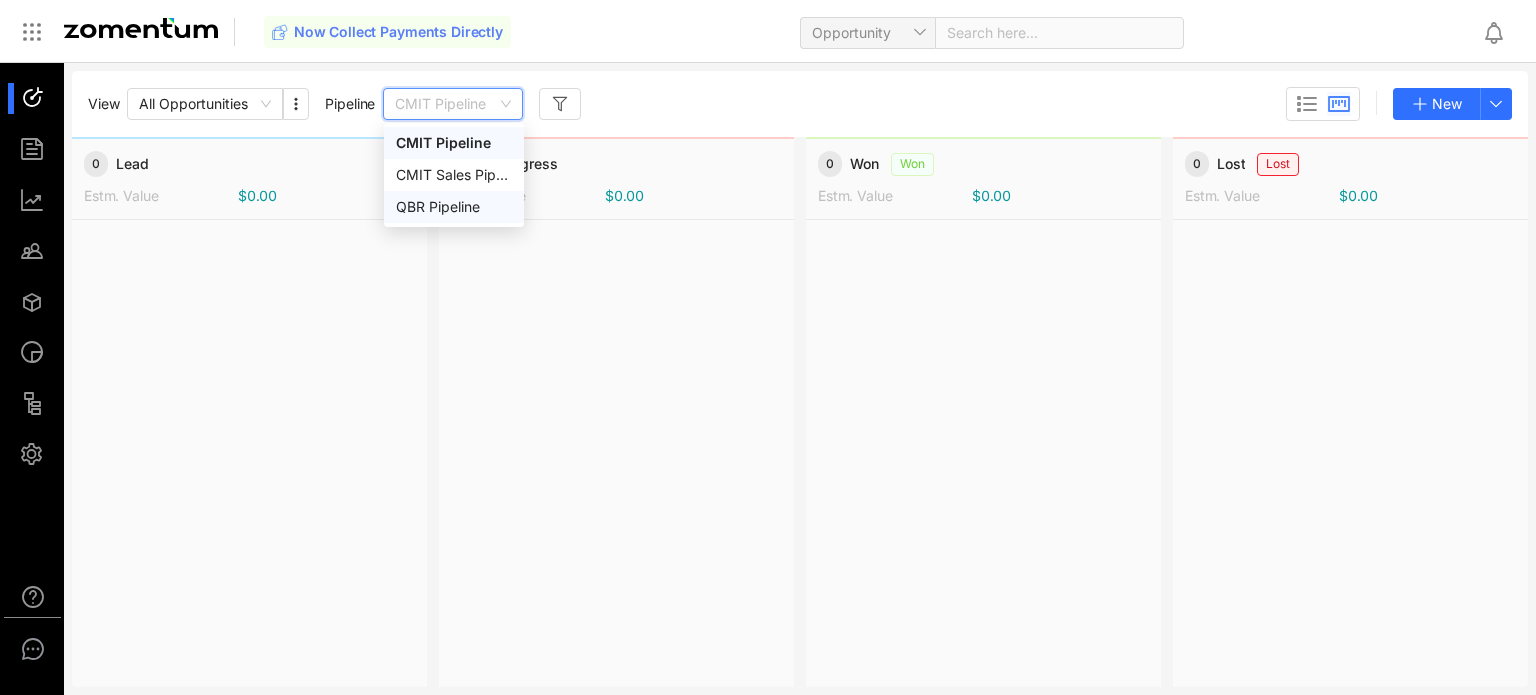click on "QBR Pipeline" at bounding box center (454, 207) 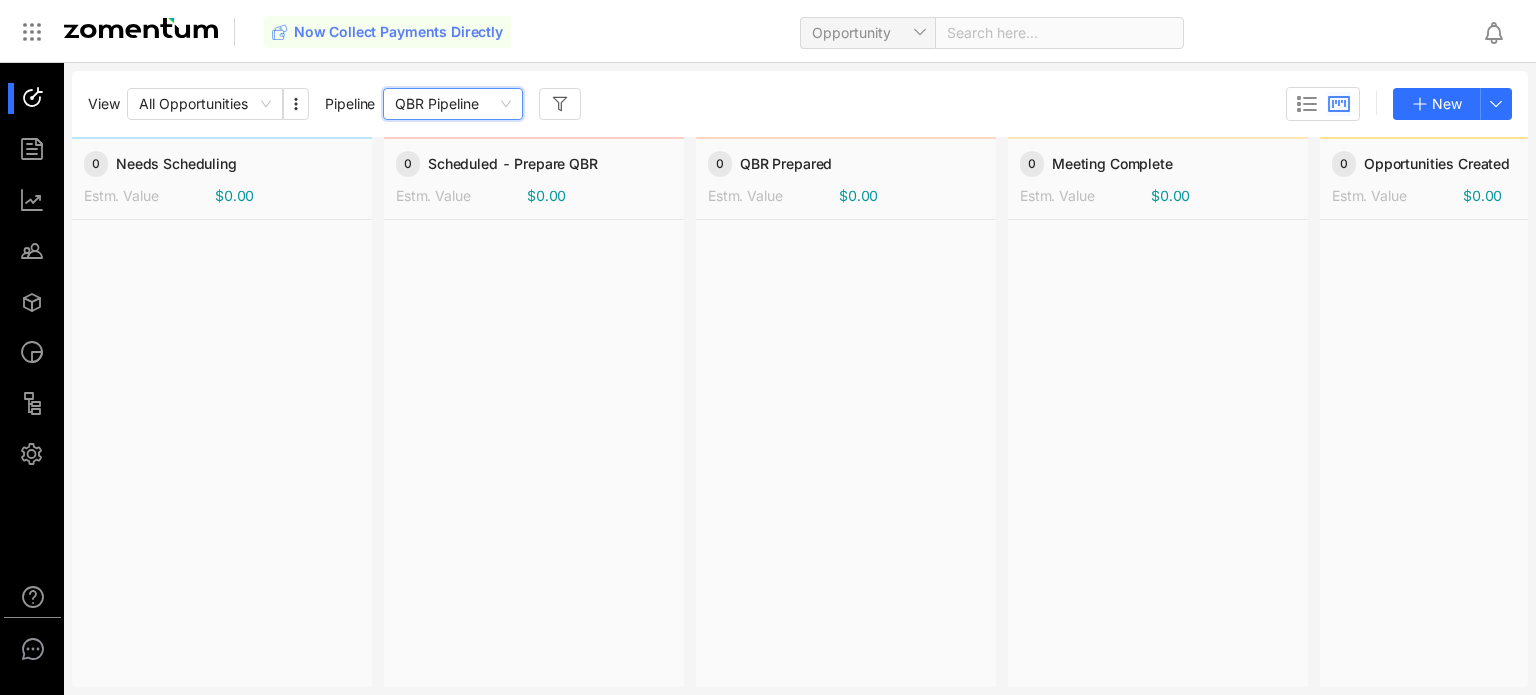 click on "QBR Pipeline" at bounding box center (453, 104) 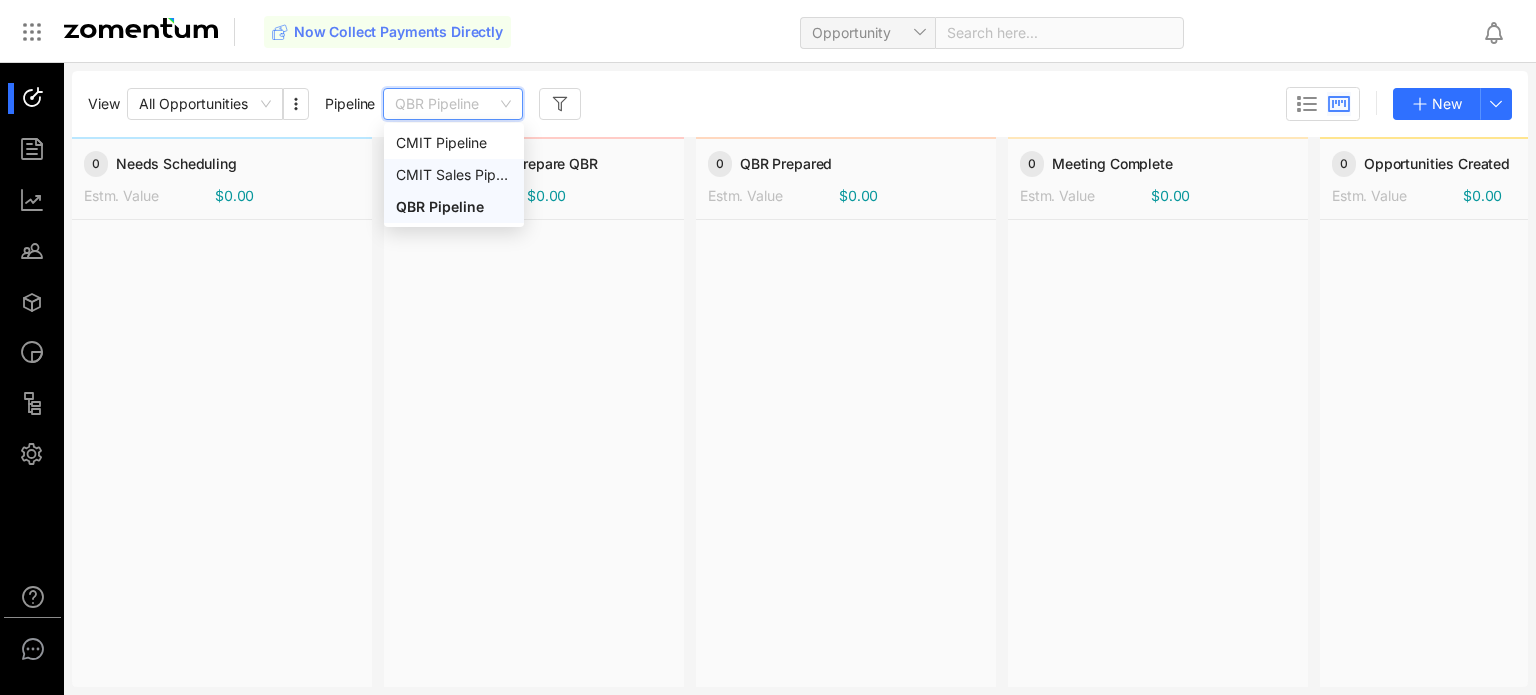 click on "CMIT Sales Pipeline" at bounding box center [454, 175] 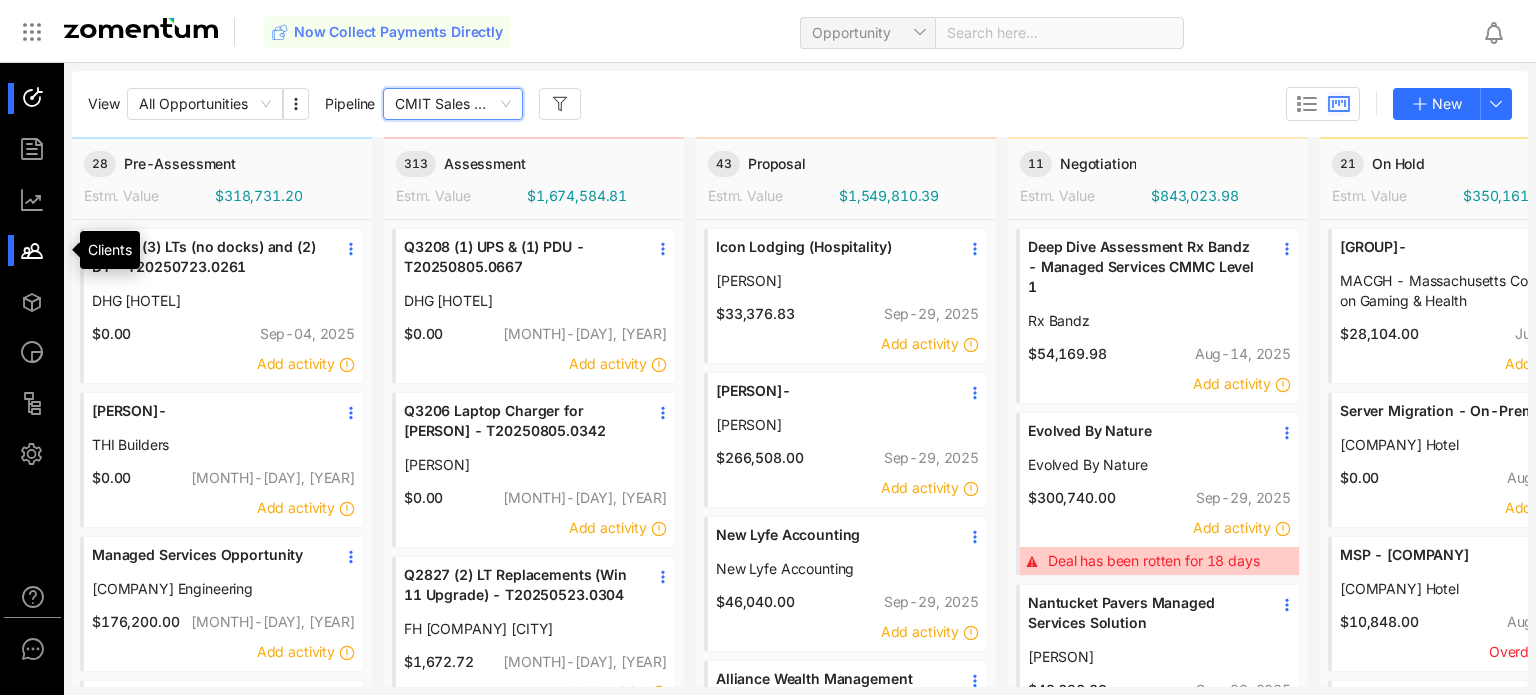click at bounding box center [41, 250] 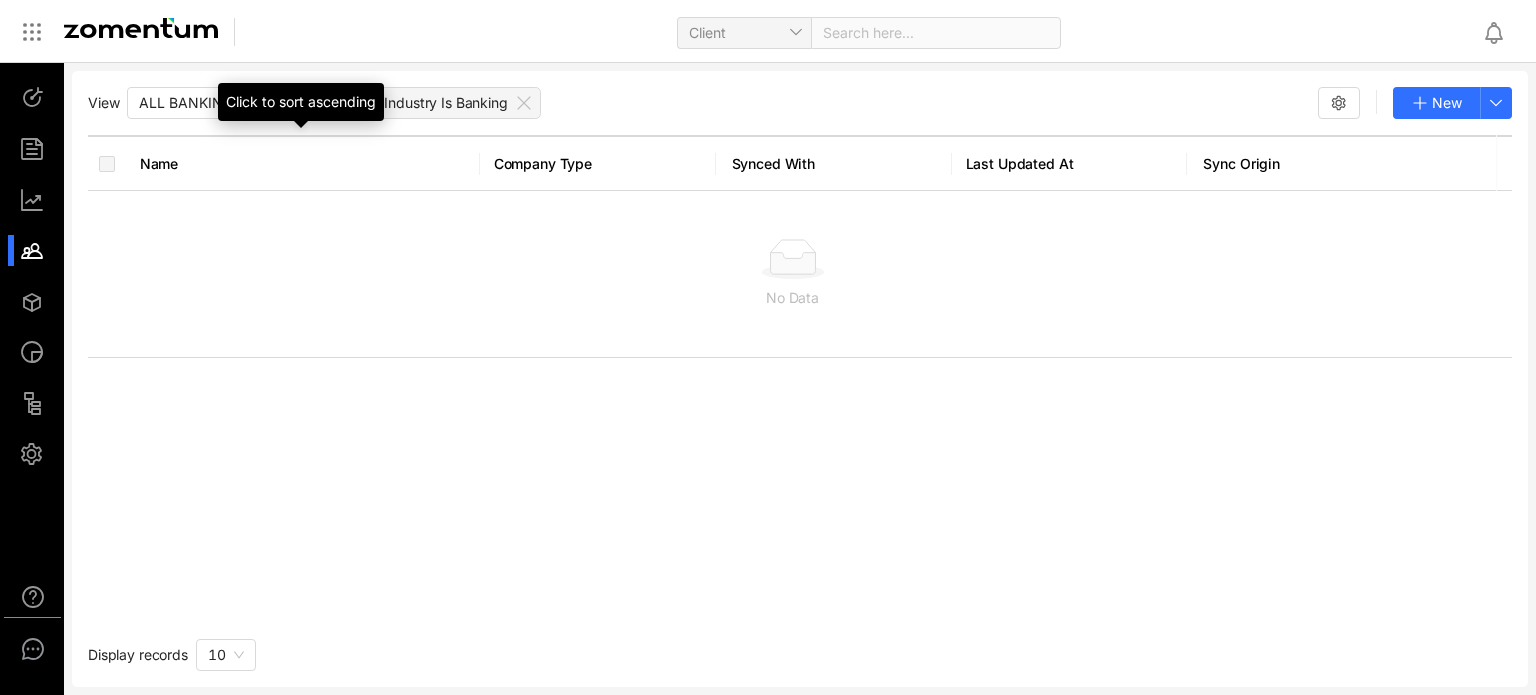 click on "Click to sort ascending" at bounding box center (301, 102) 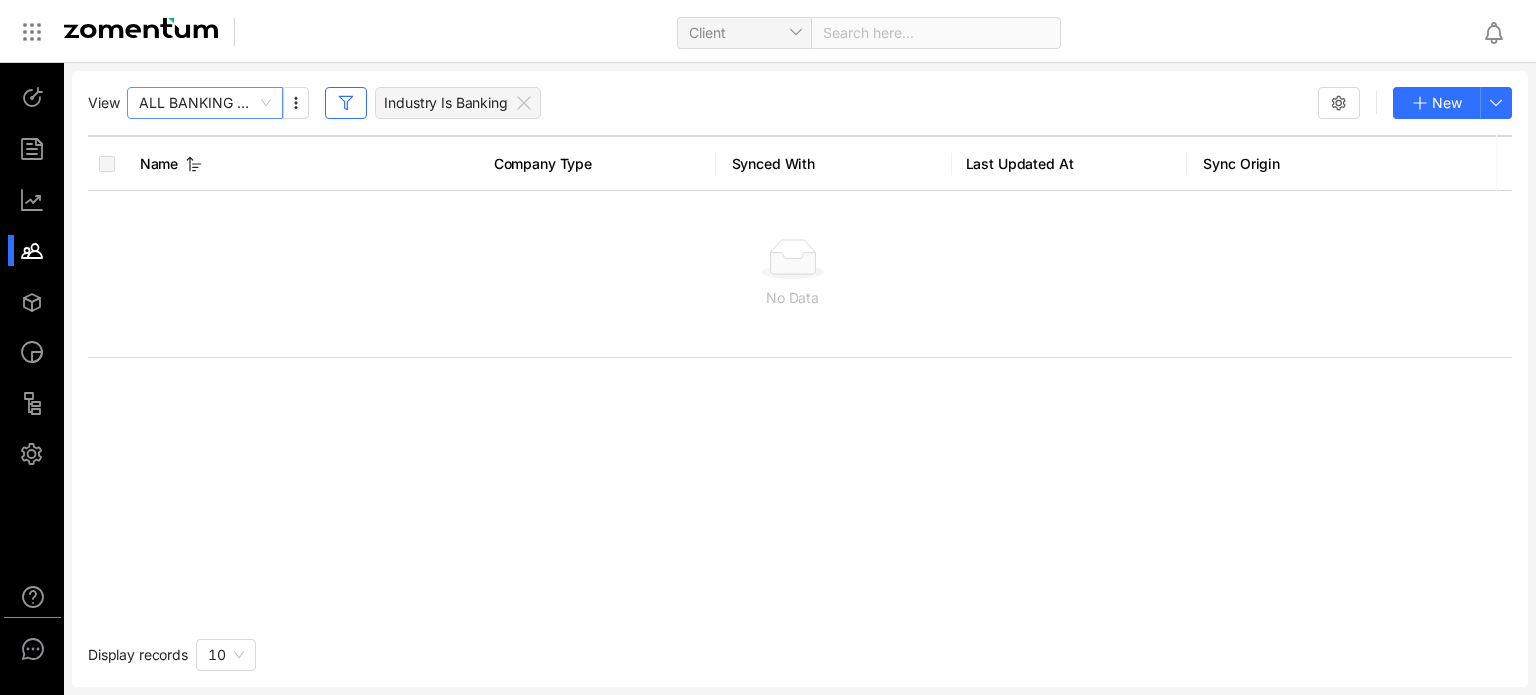 click on "ALL BANKING CLIENTS" at bounding box center [205, 103] 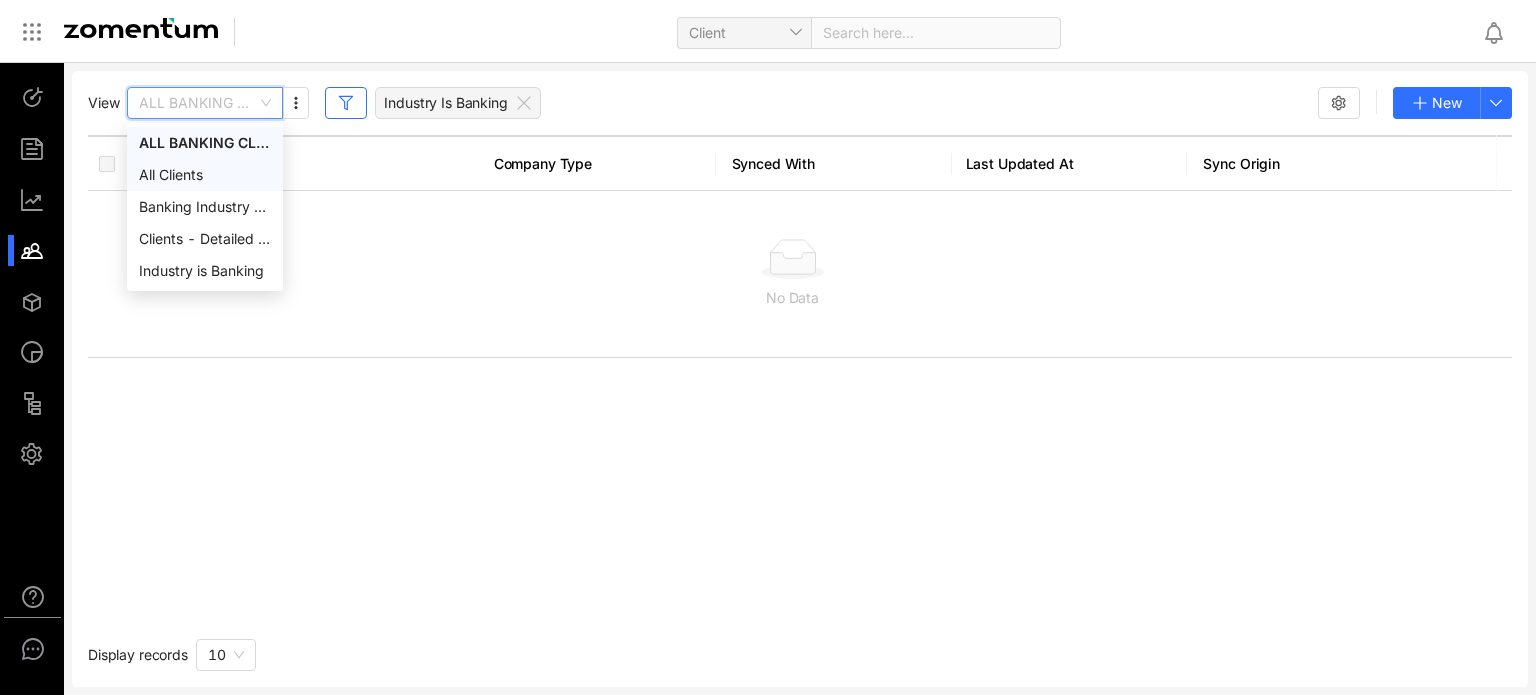 click on "All Clients" at bounding box center (205, 175) 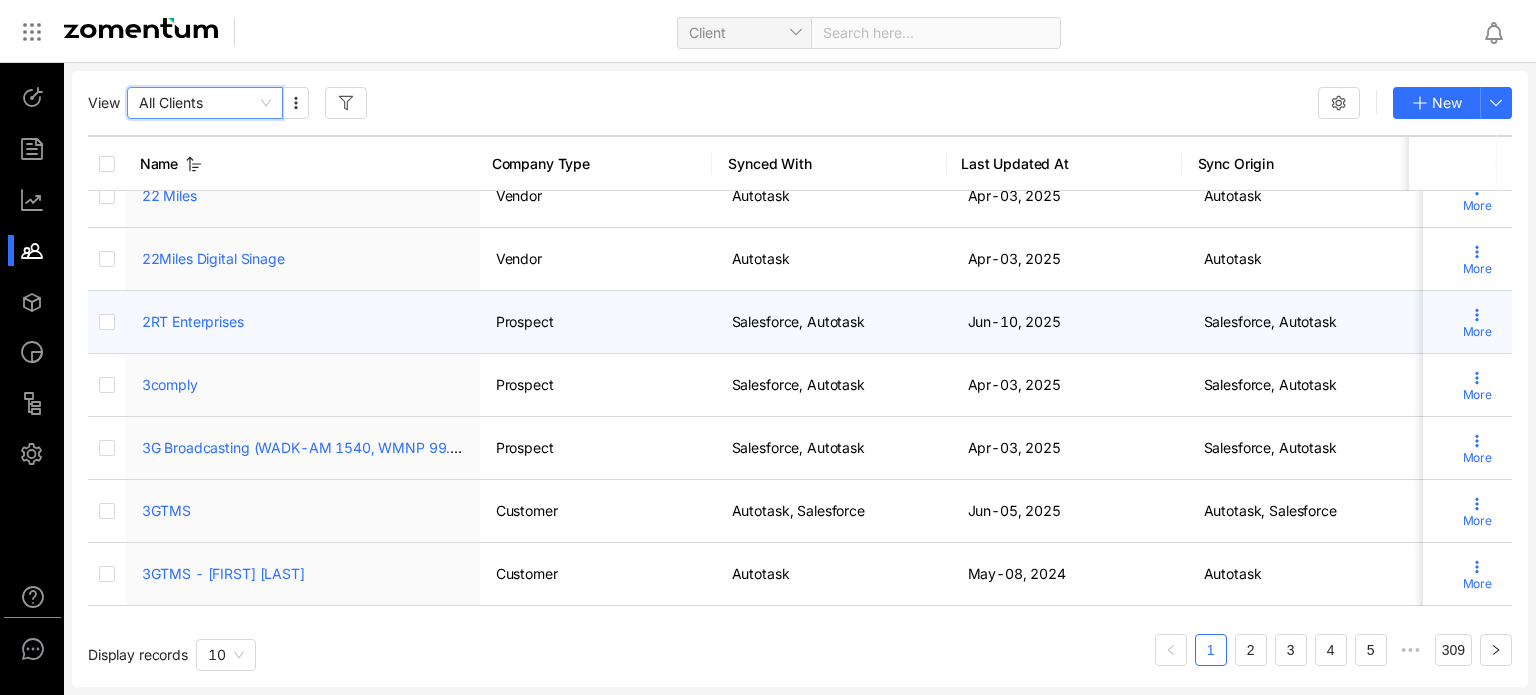scroll, scrollTop: 228, scrollLeft: 0, axis: vertical 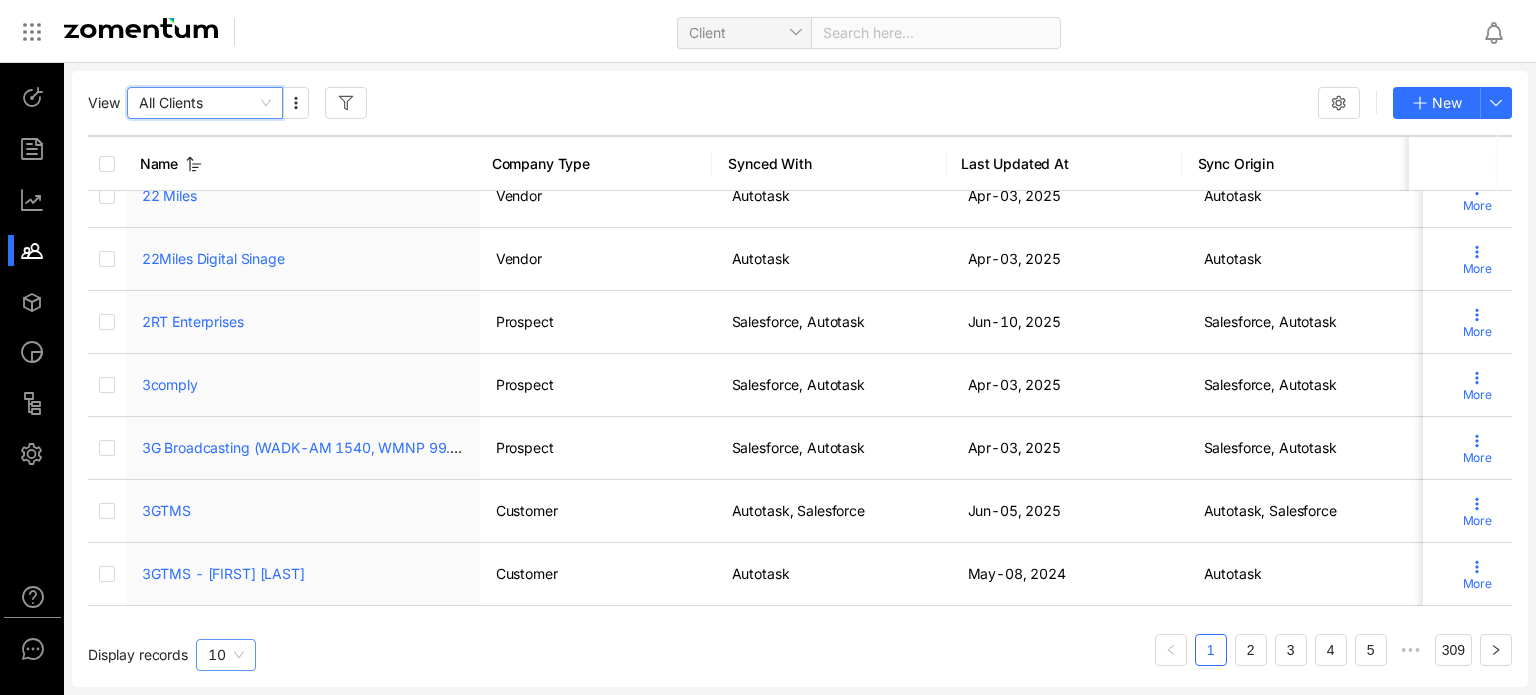 click on "10" at bounding box center [226, 655] 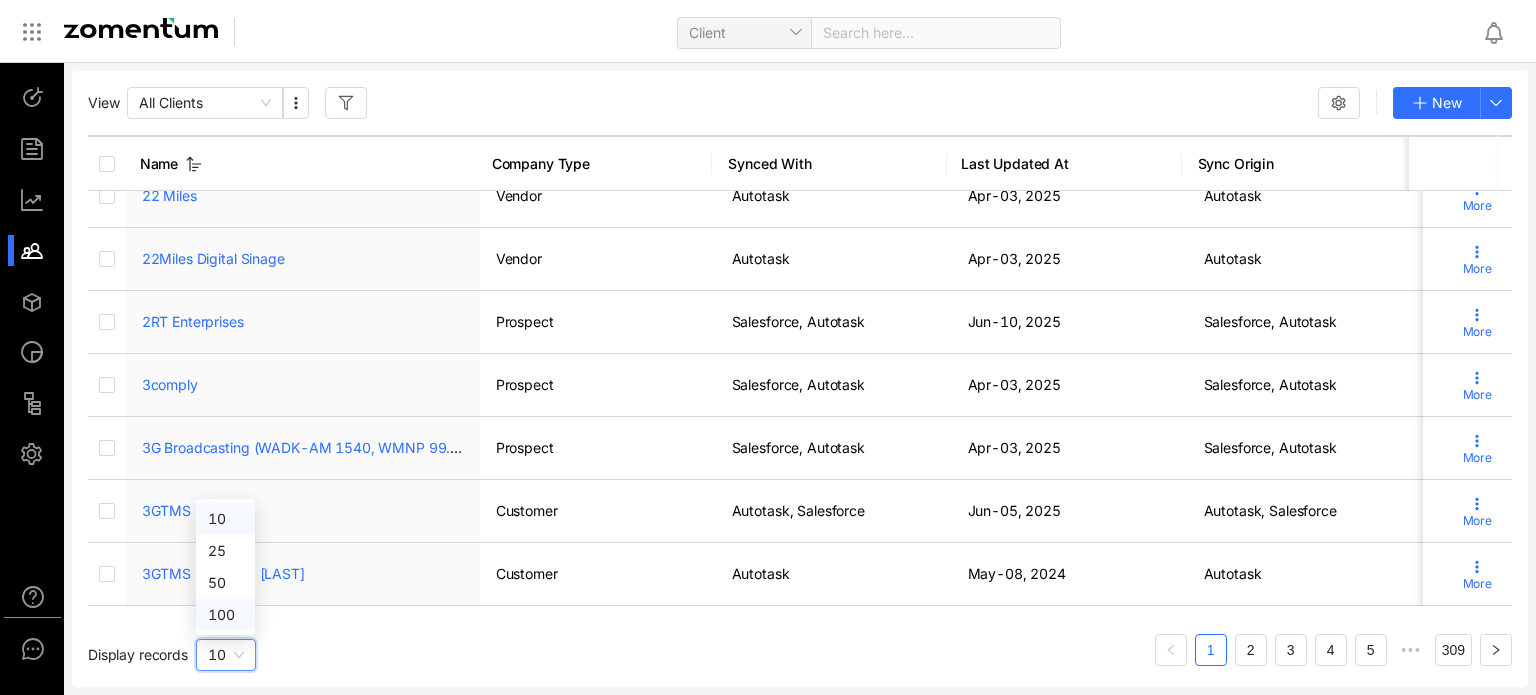 click on "100" at bounding box center (221, 614) 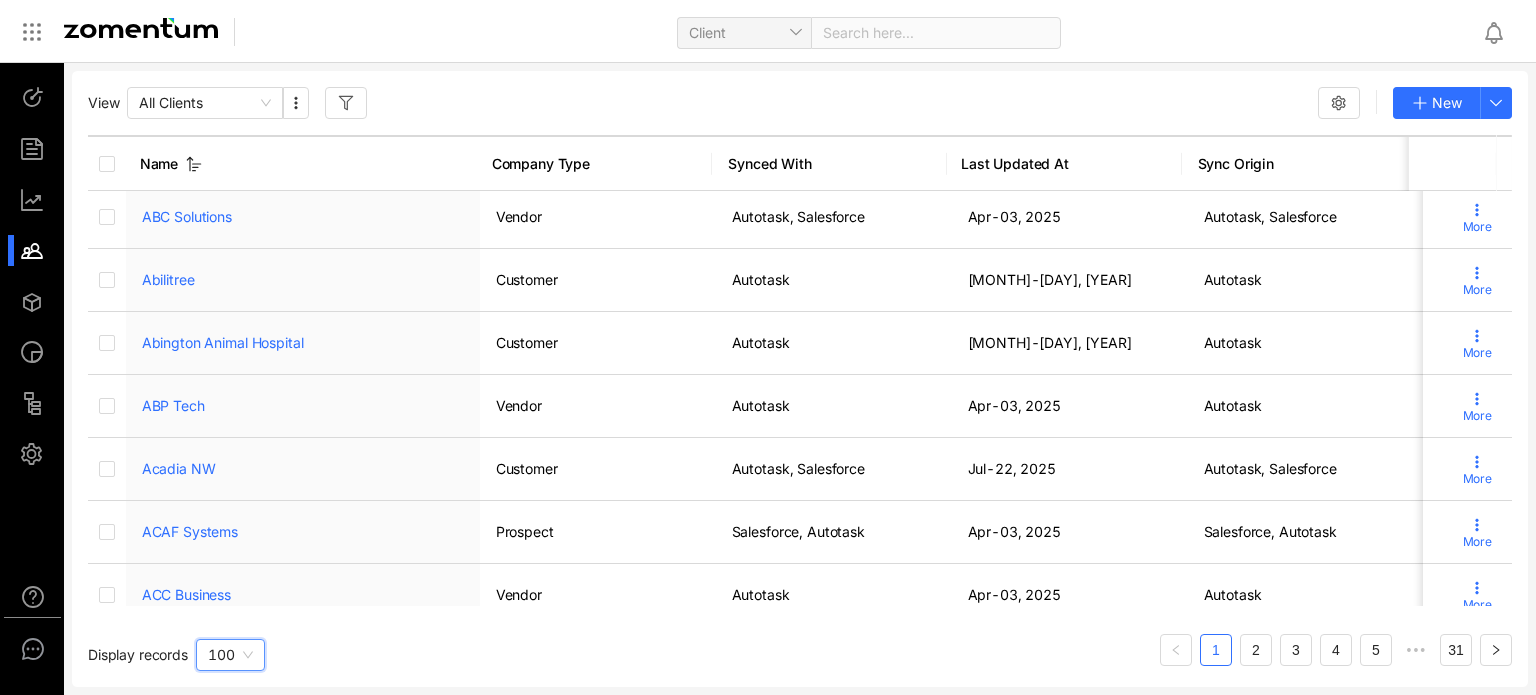 scroll, scrollTop: 2128, scrollLeft: 0, axis: vertical 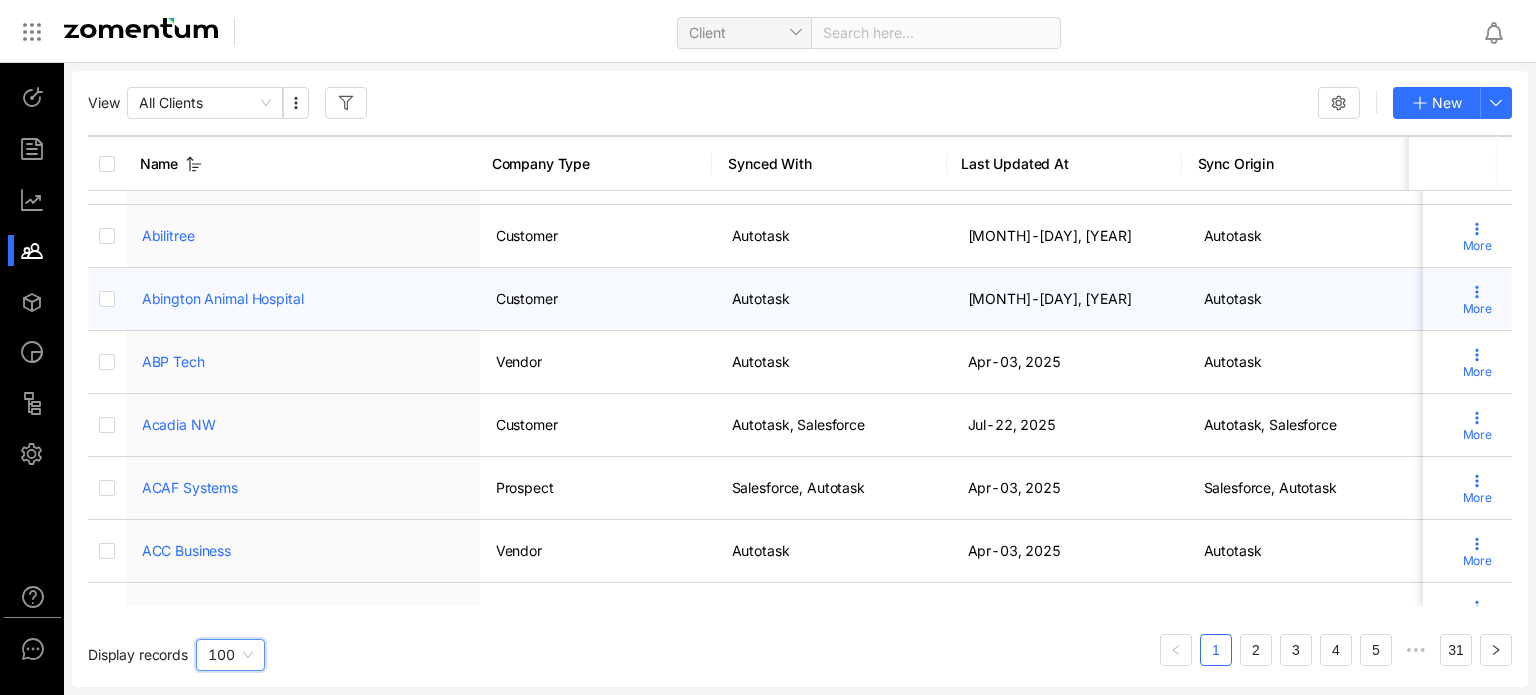 click on "Abington Animal Hospital" at bounding box center (223, 298) 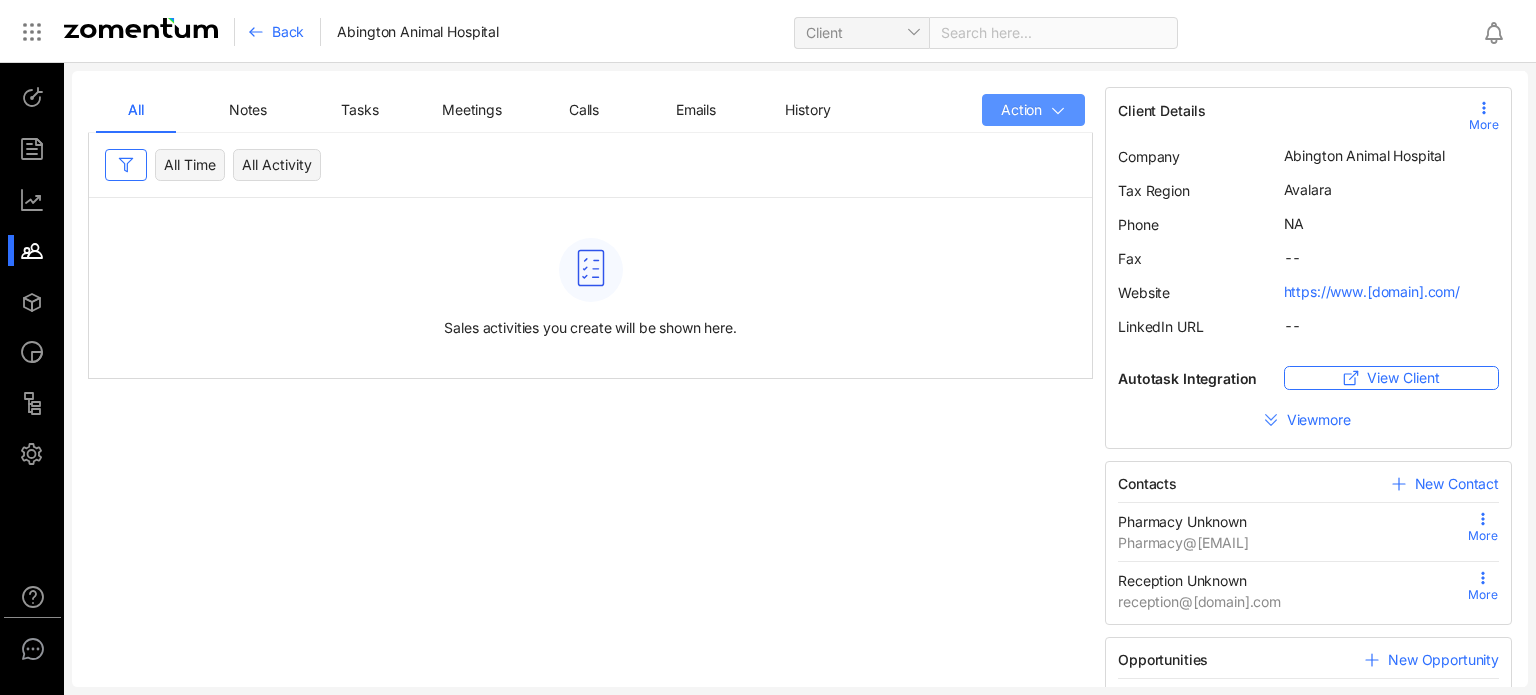 click on "Action" at bounding box center (1021, 110) 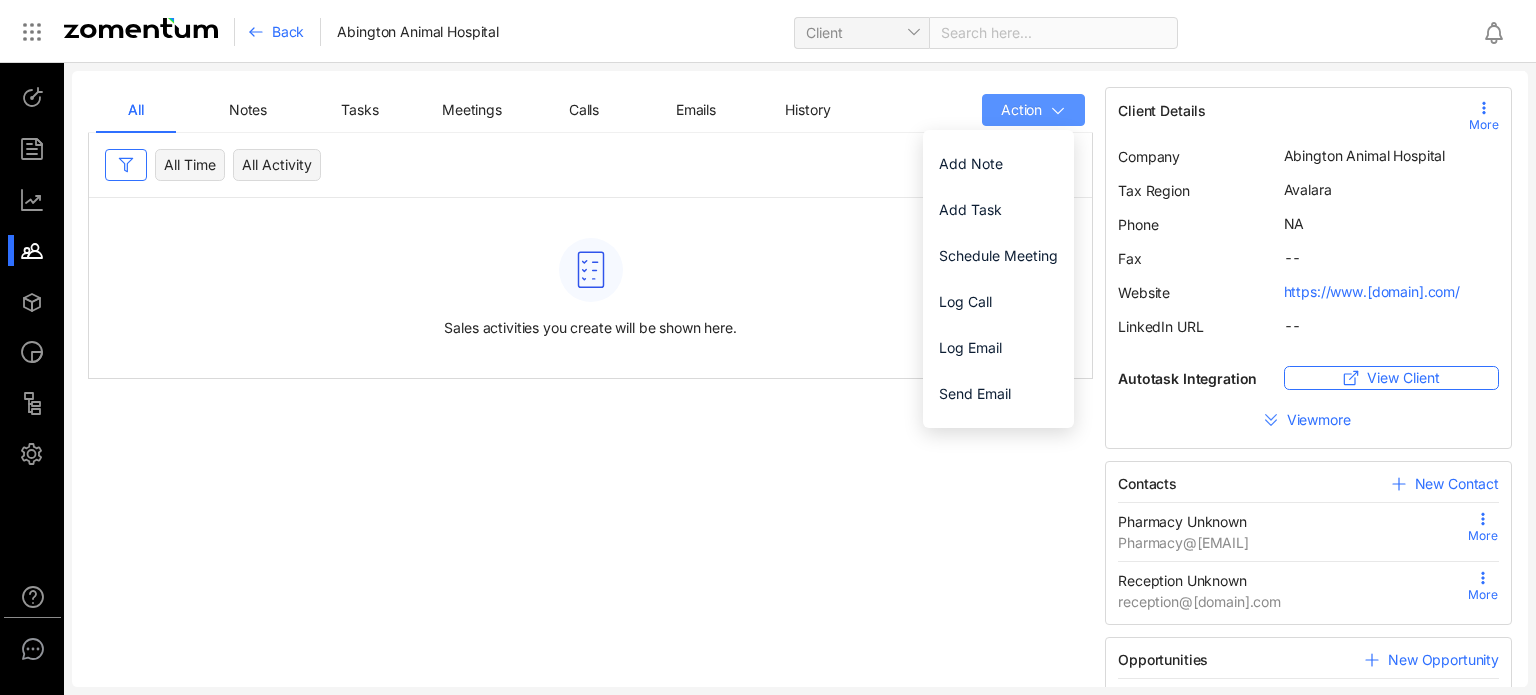 click on "Action" at bounding box center (1021, 110) 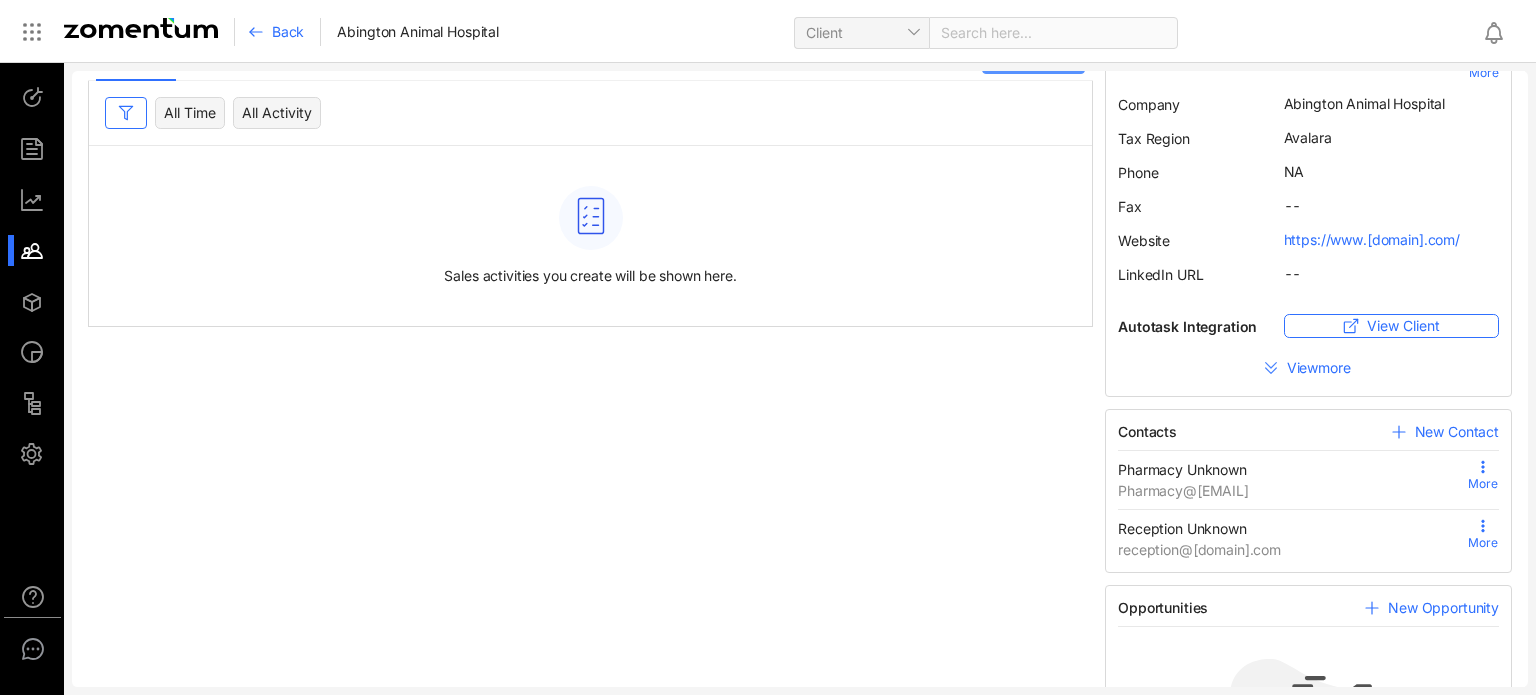 scroll, scrollTop: 0, scrollLeft: 0, axis: both 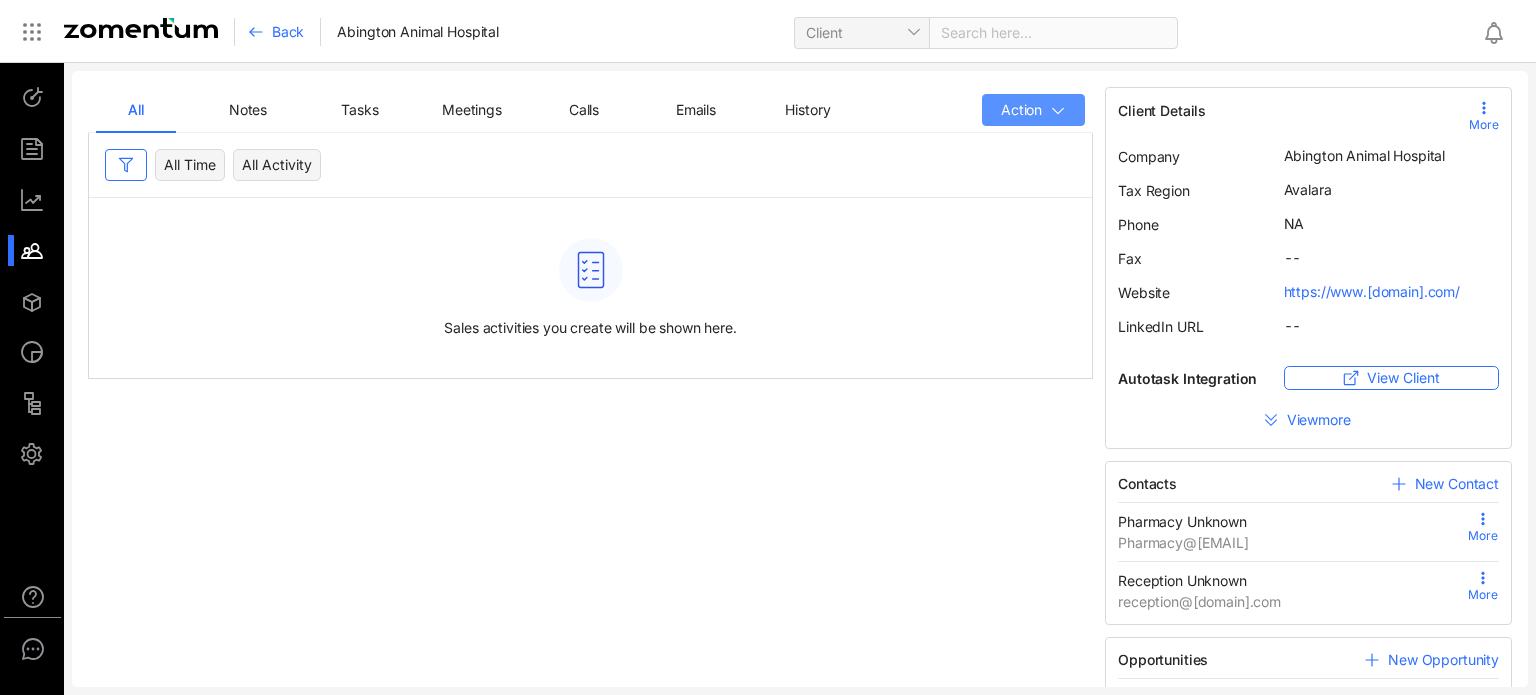 click on "Action" at bounding box center [1033, 110] 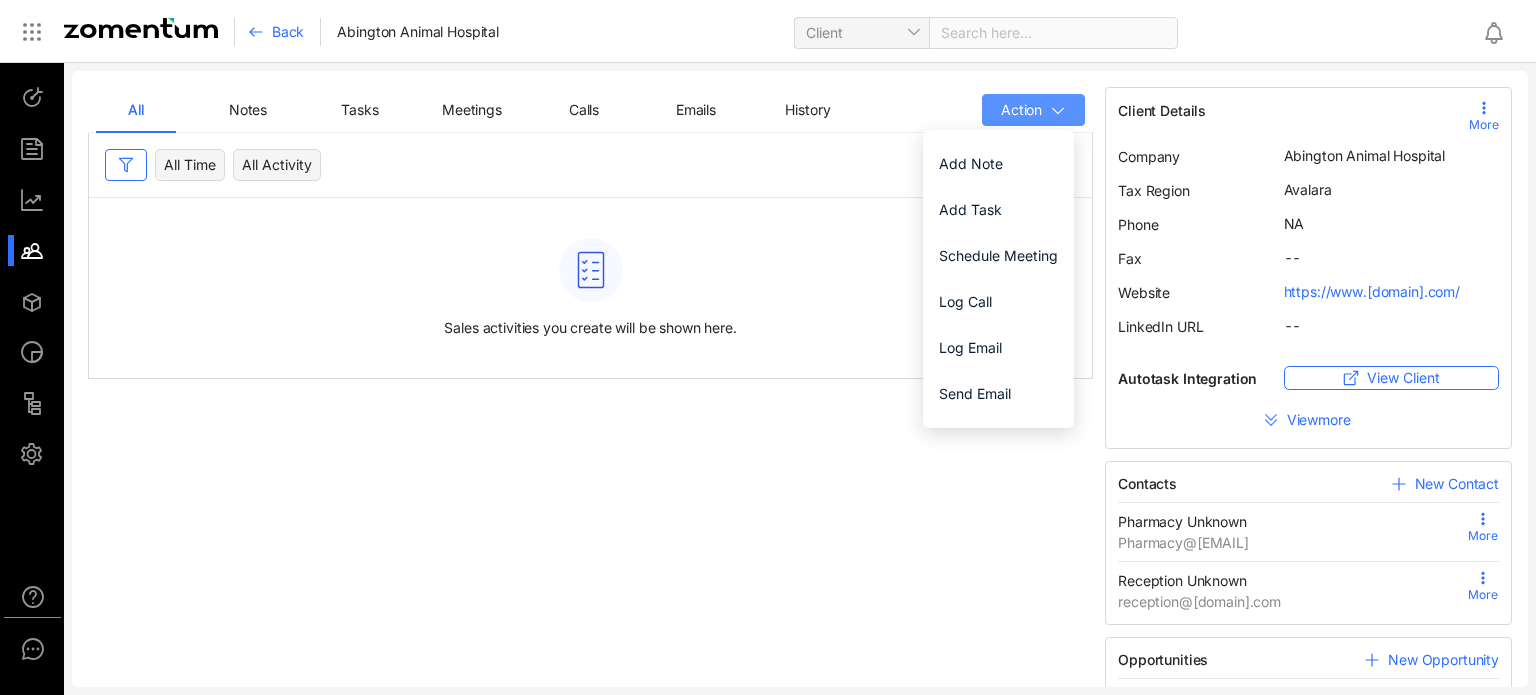 click on "Action" at bounding box center (1033, 110) 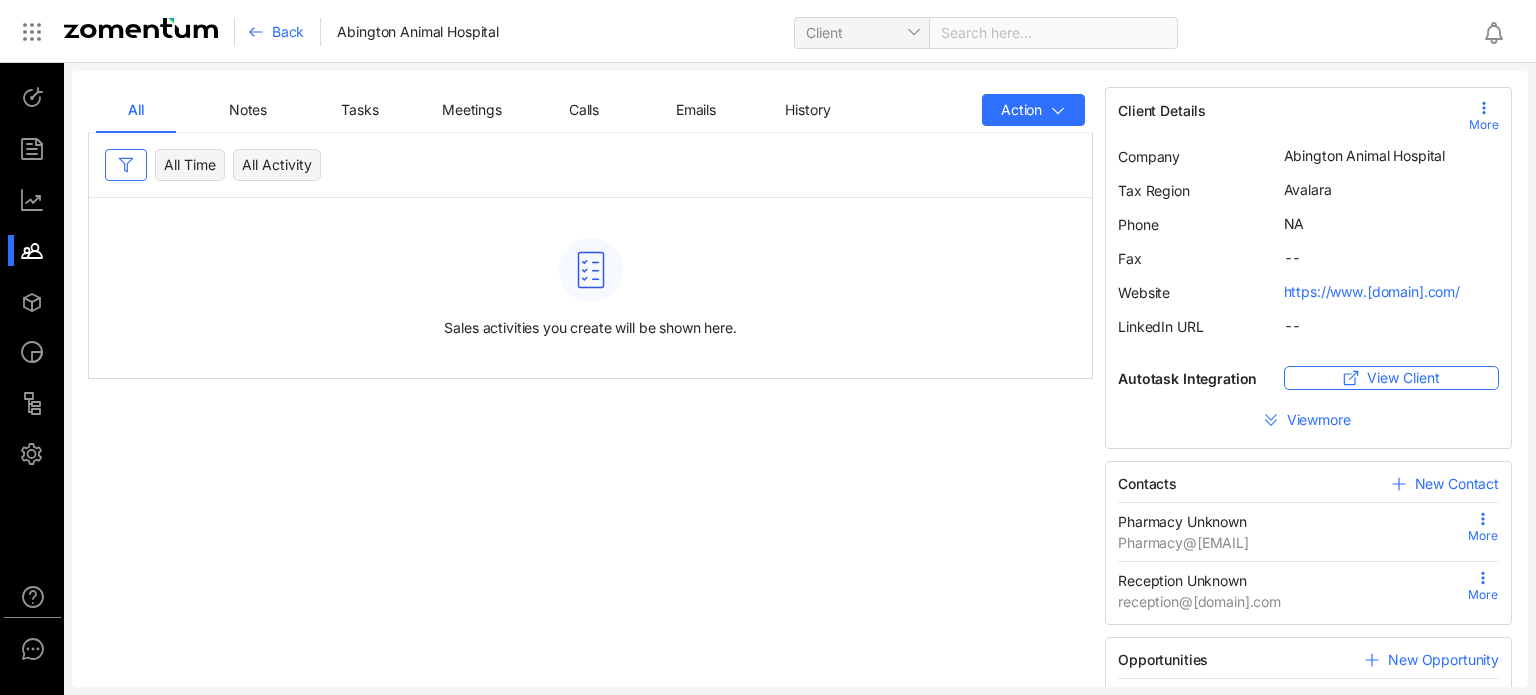 click 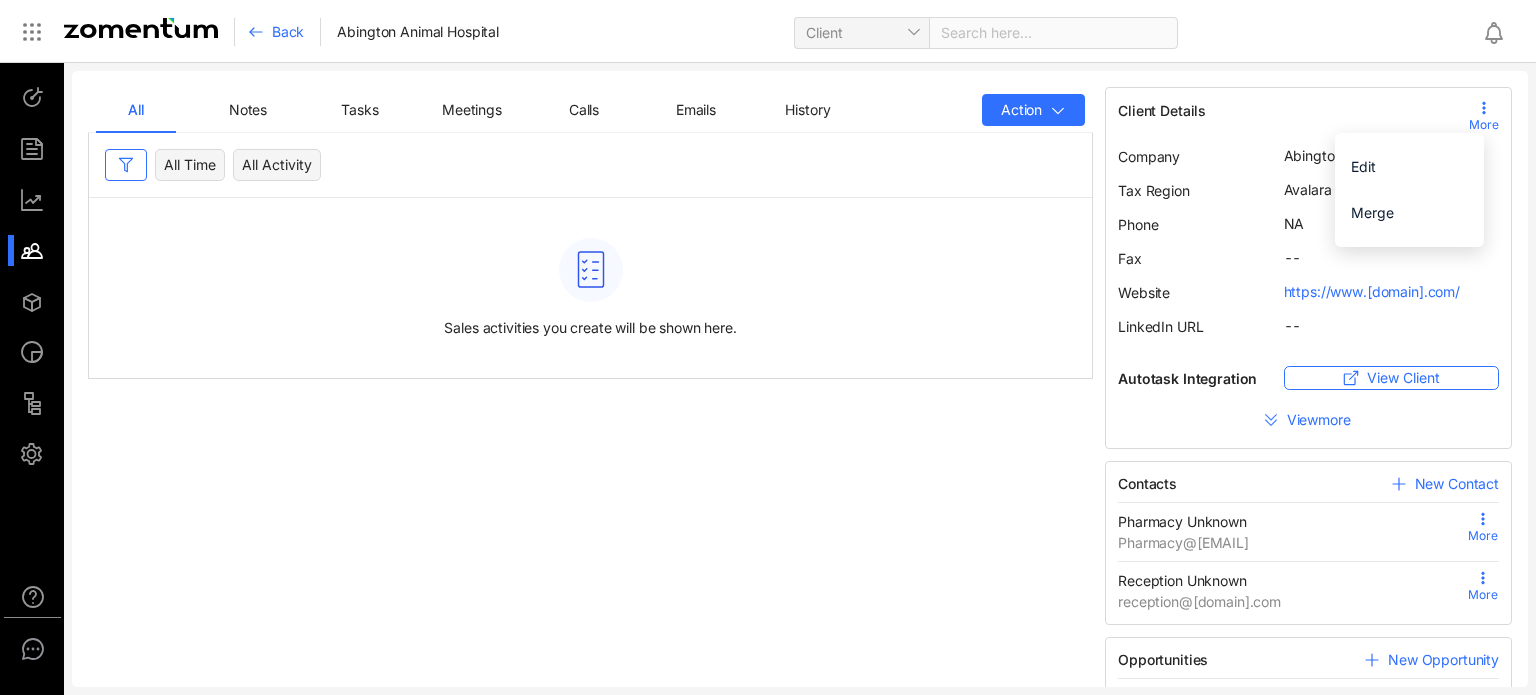 click 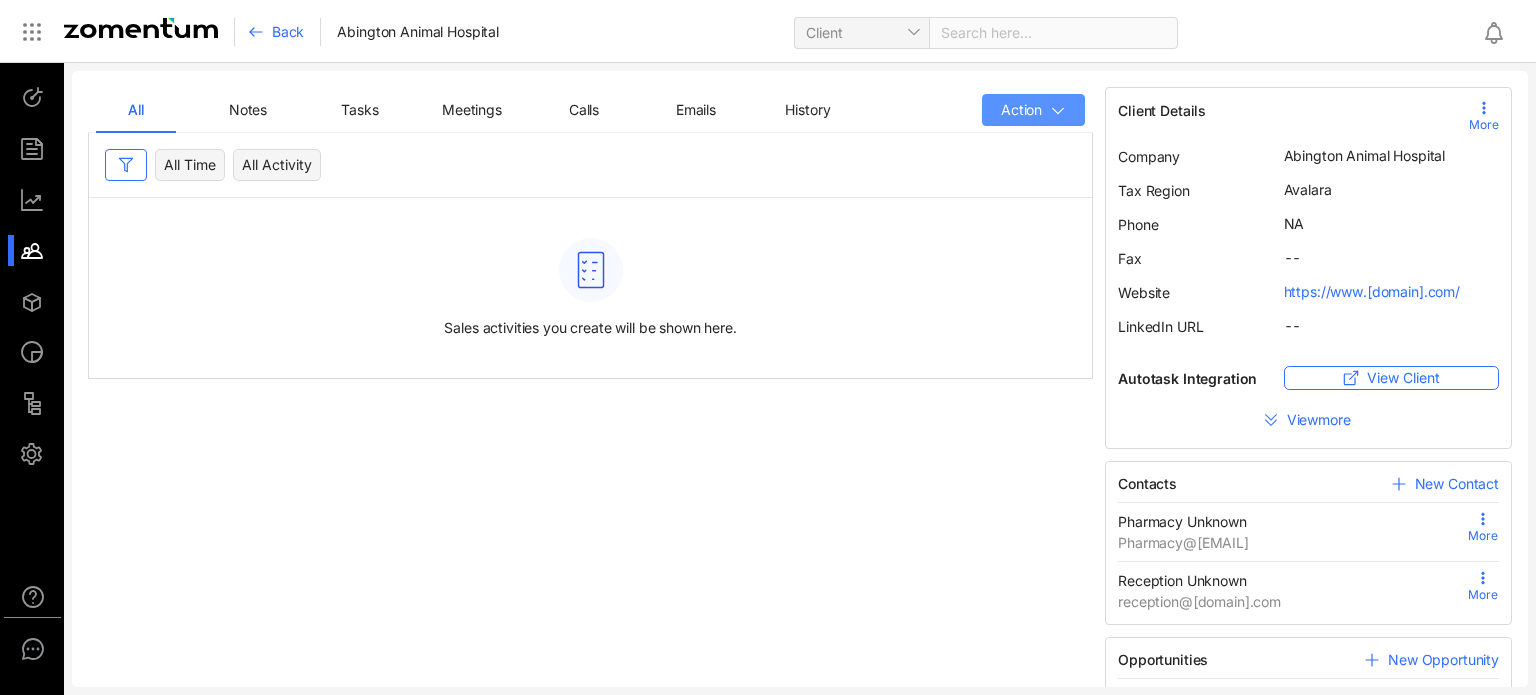 click on "Action" at bounding box center [1033, 110] 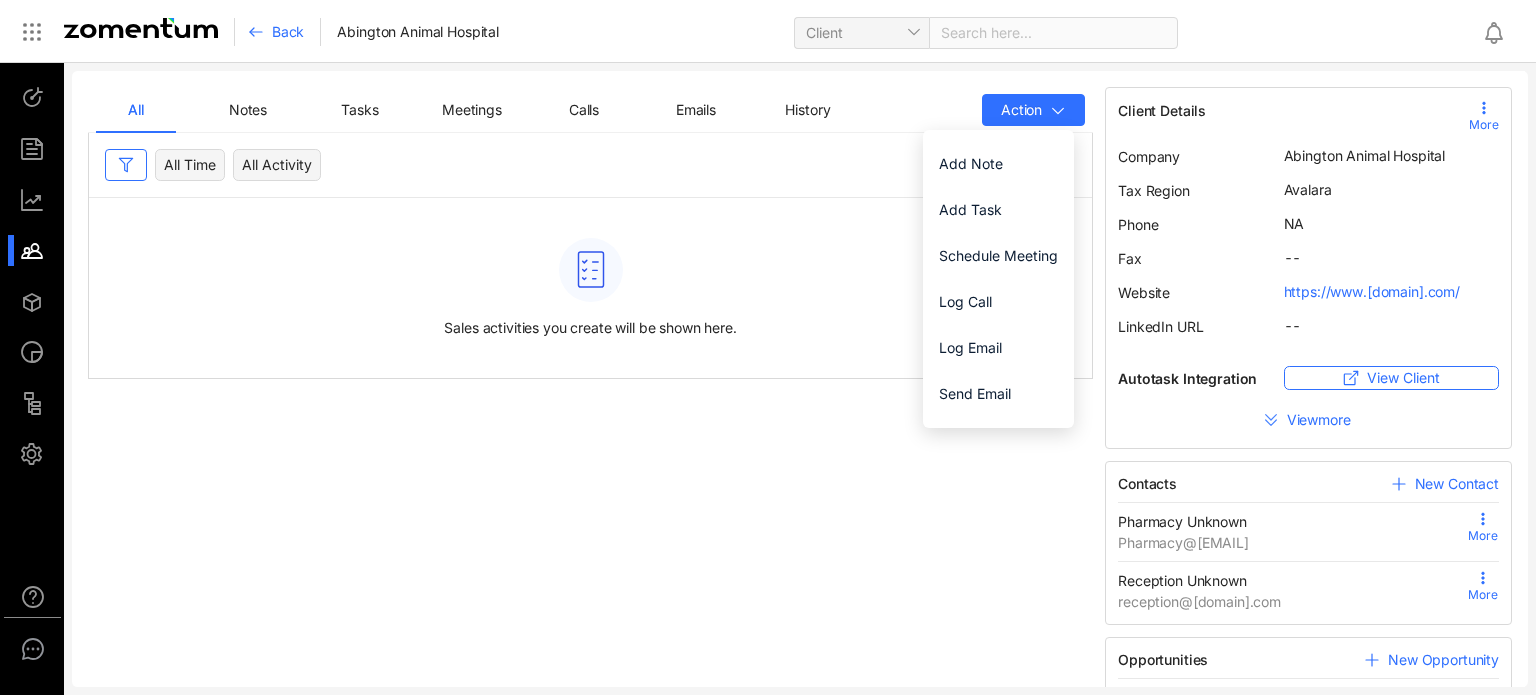 click on "All Time All Activity" at bounding box center [590, 165] 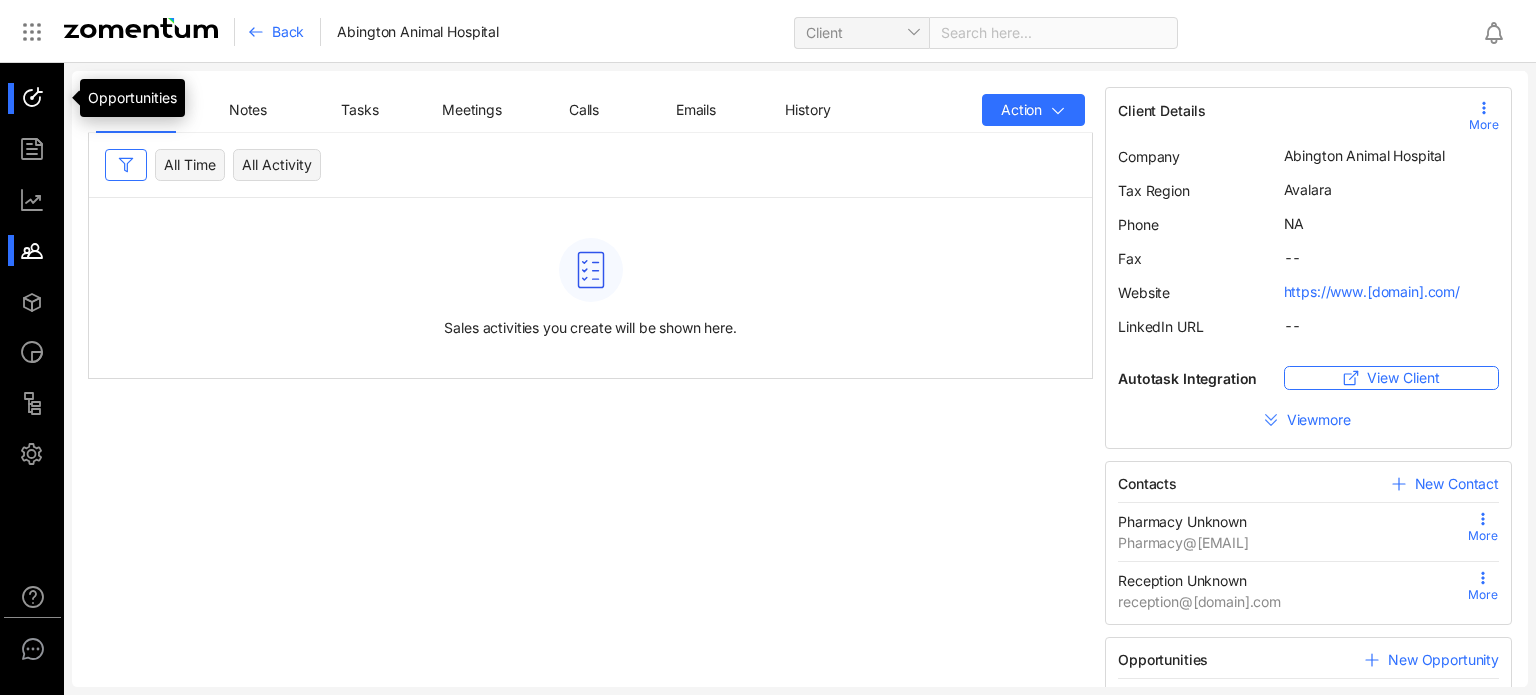 click at bounding box center [41, 98] 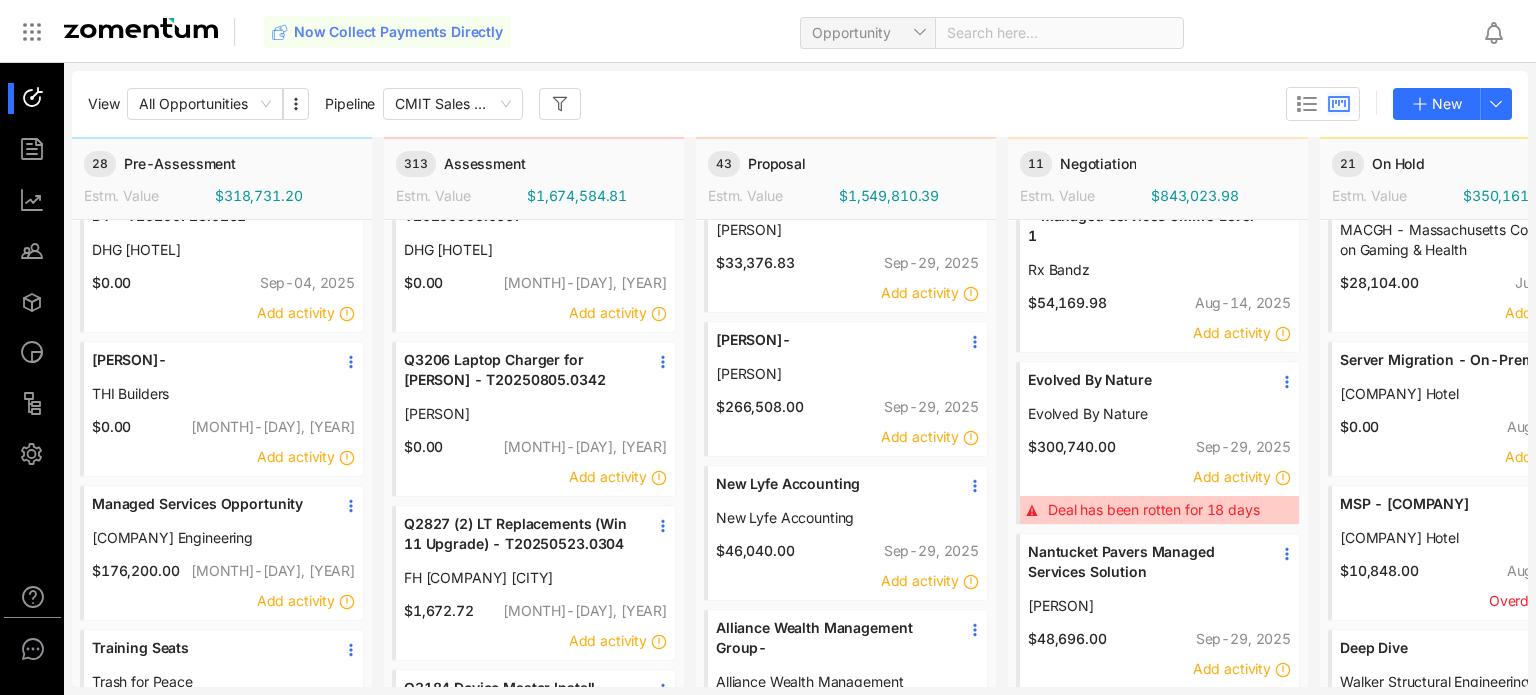scroll, scrollTop: 0, scrollLeft: 0, axis: both 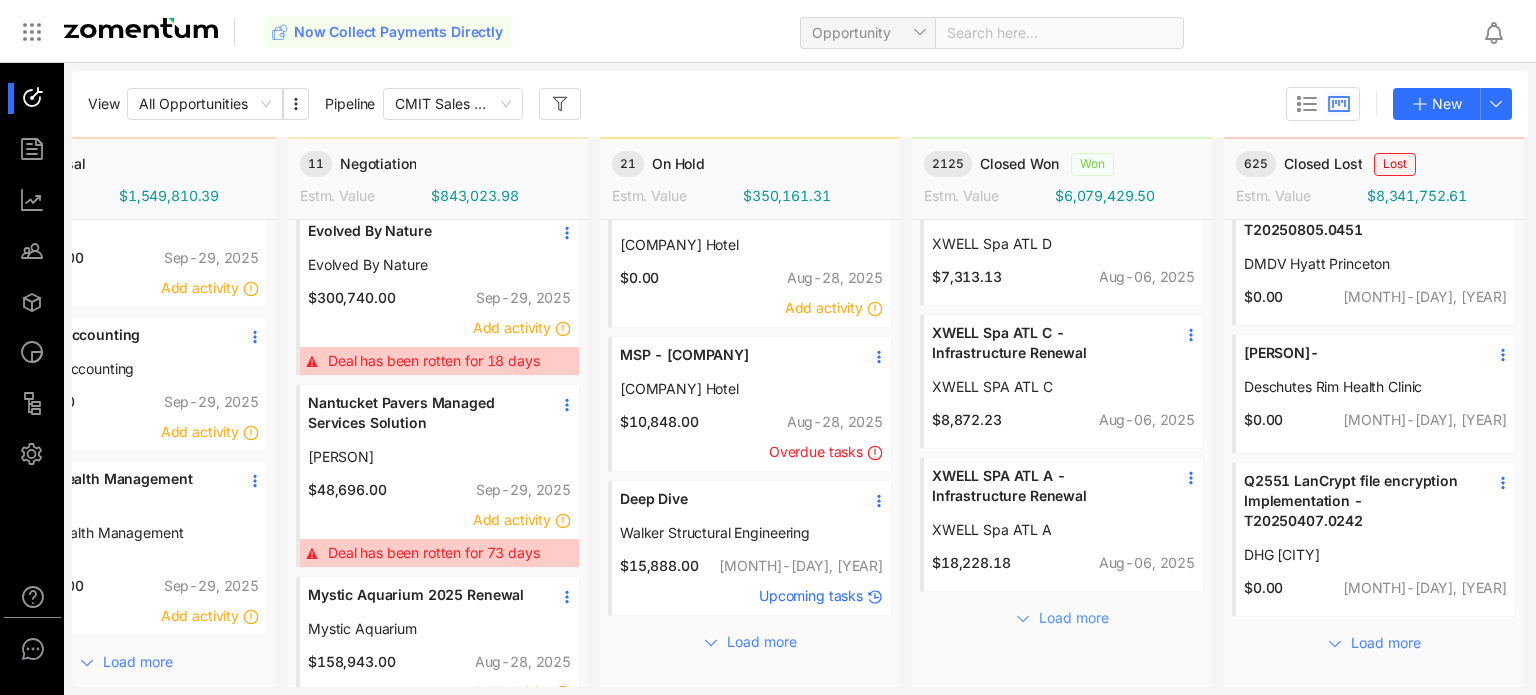 click on "Load more" at bounding box center [1074, 618] 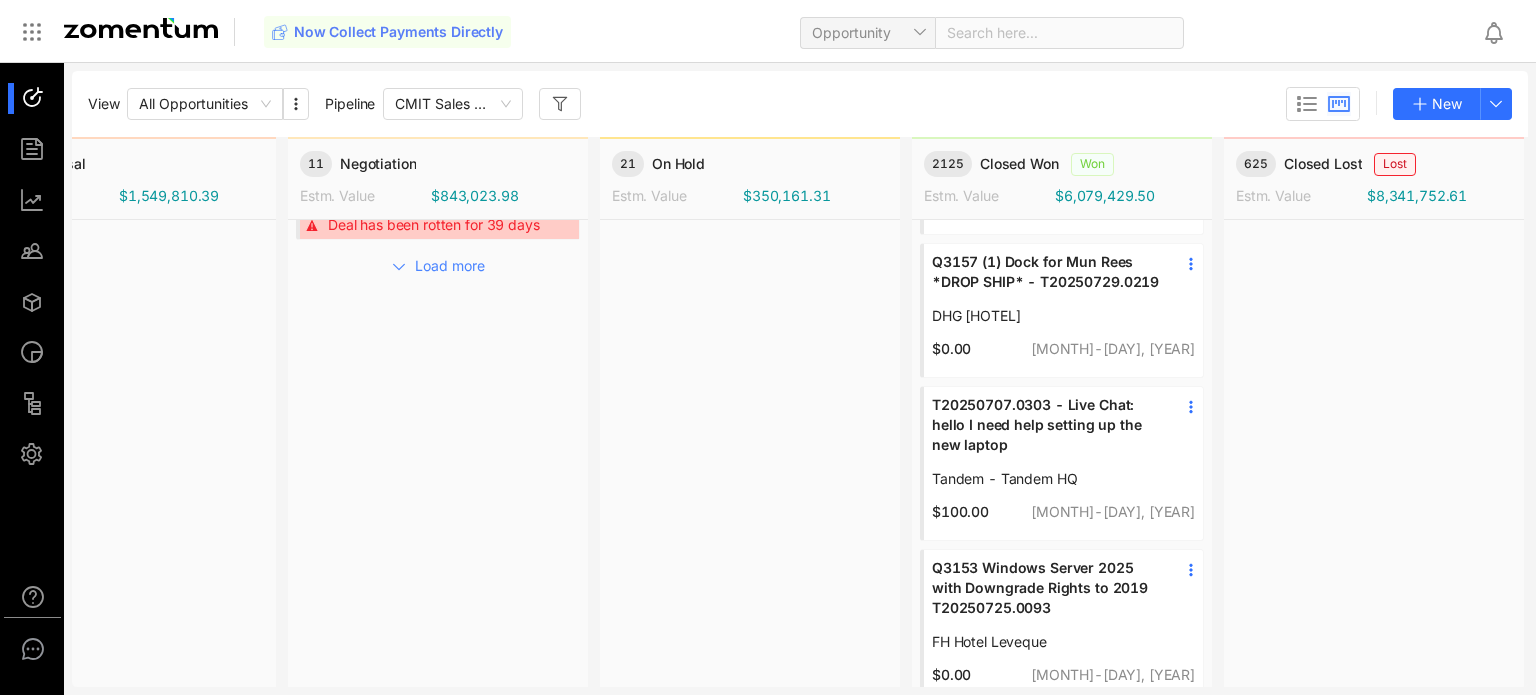 scroll, scrollTop: 776, scrollLeft: 735, axis: both 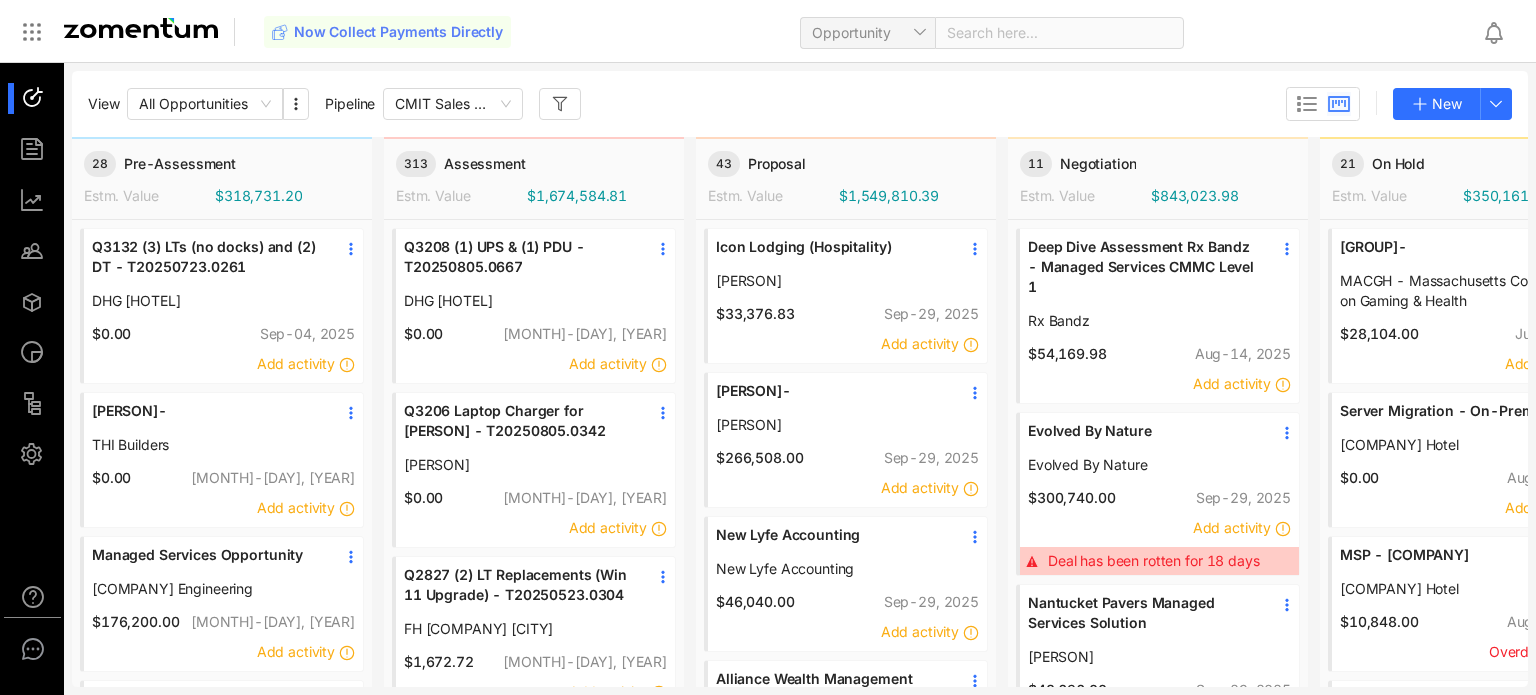 click at bounding box center [41, 352] 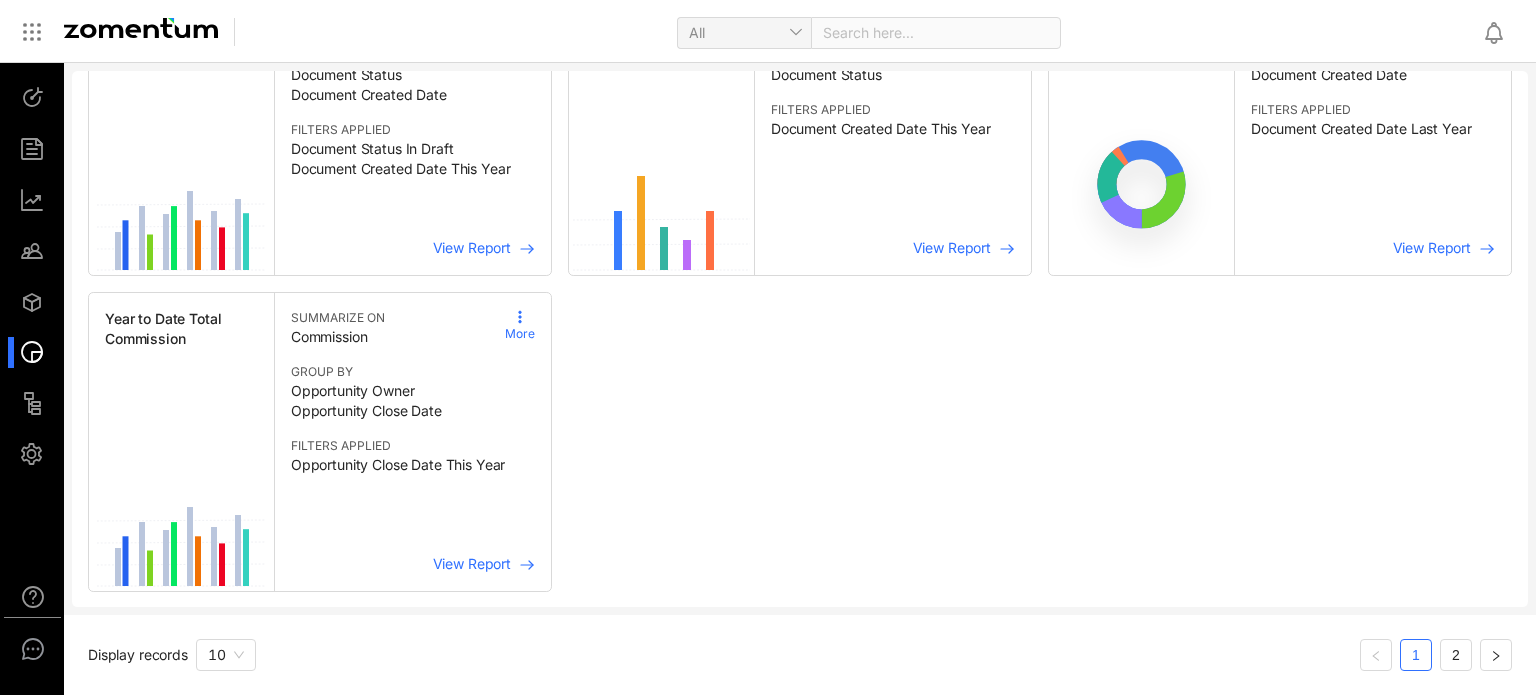 scroll, scrollTop: 0, scrollLeft: 0, axis: both 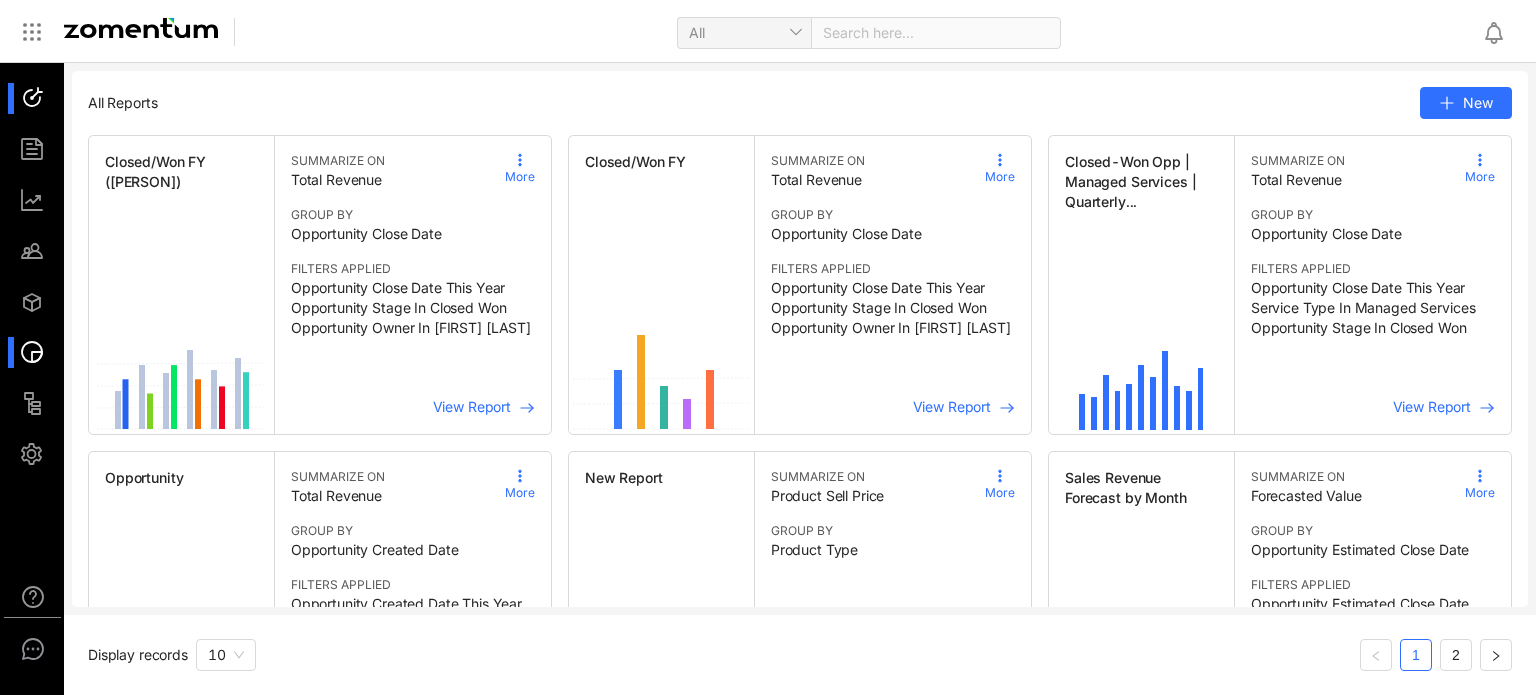 click at bounding box center [41, 98] 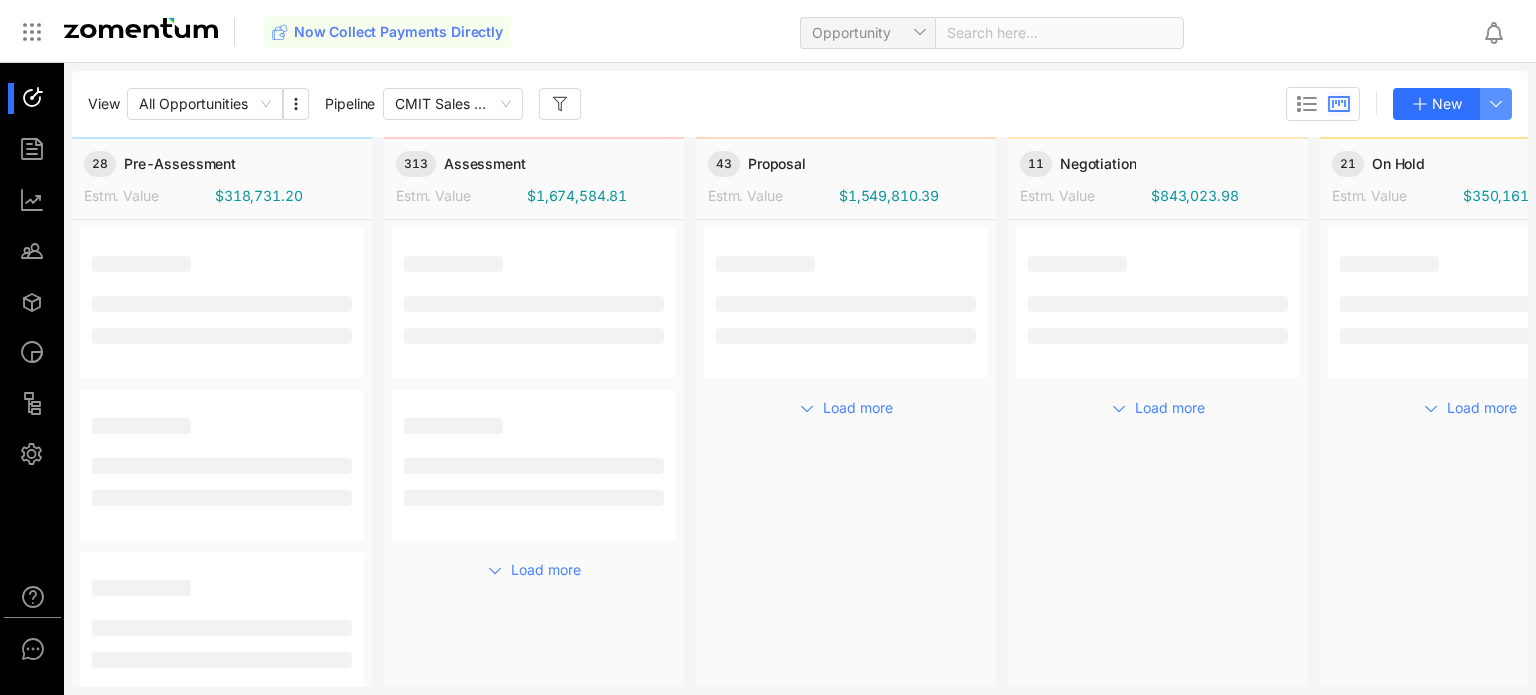 click 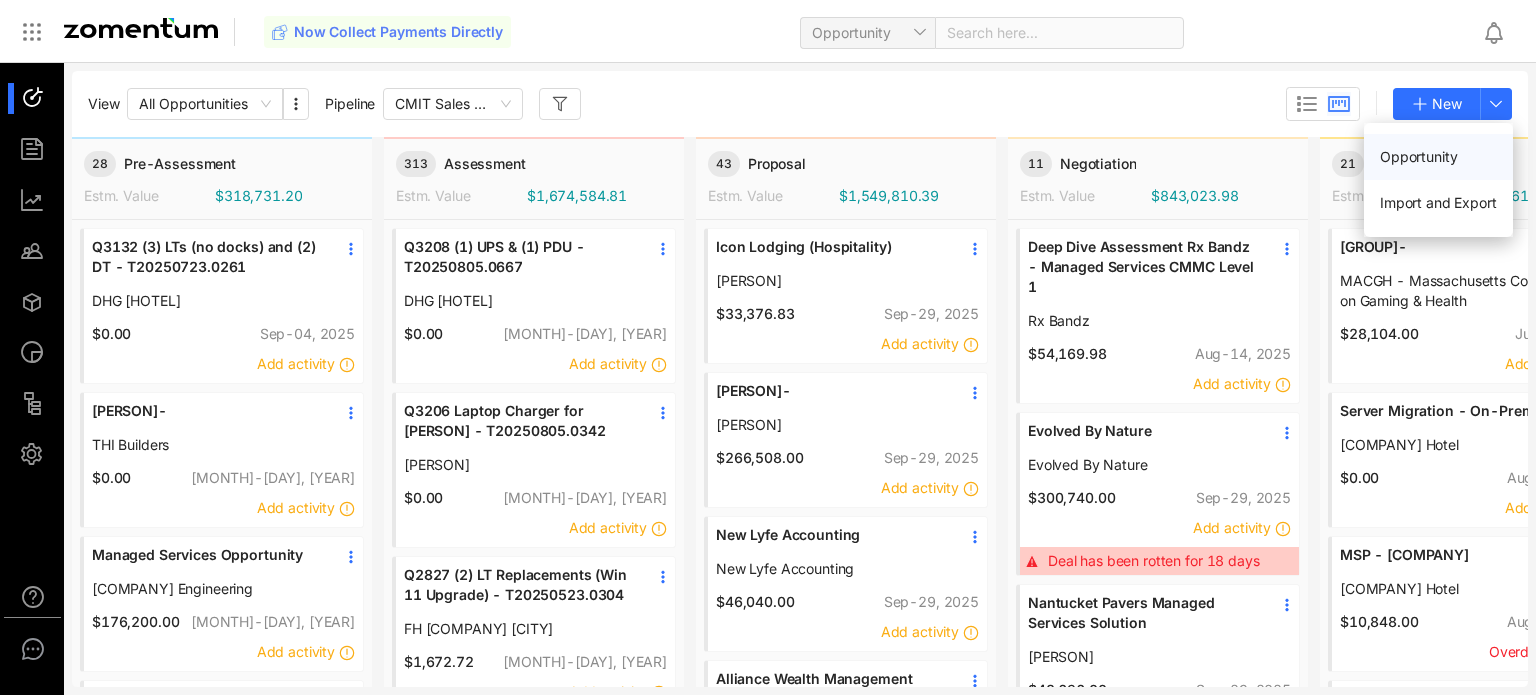 click on "Opportunity" at bounding box center [1418, 156] 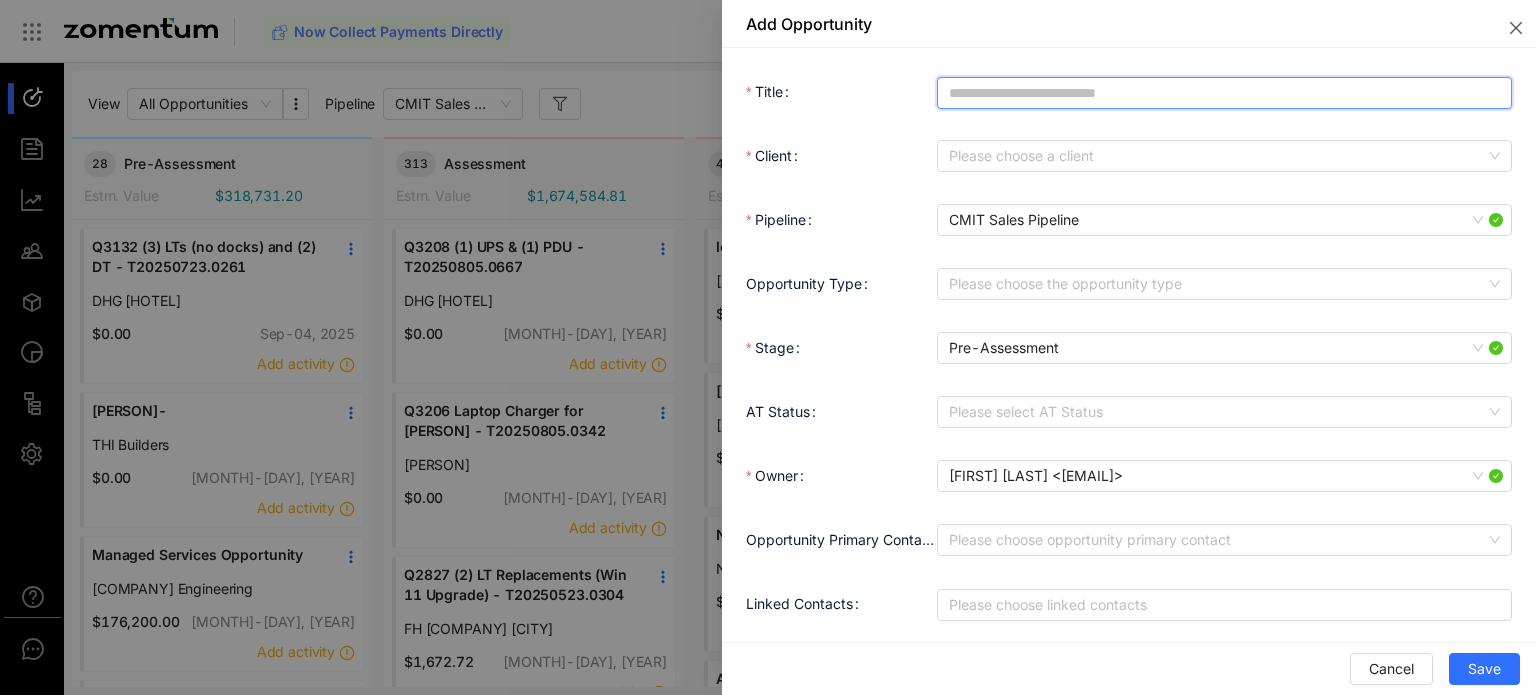 click on "Title" at bounding box center [1224, 93] 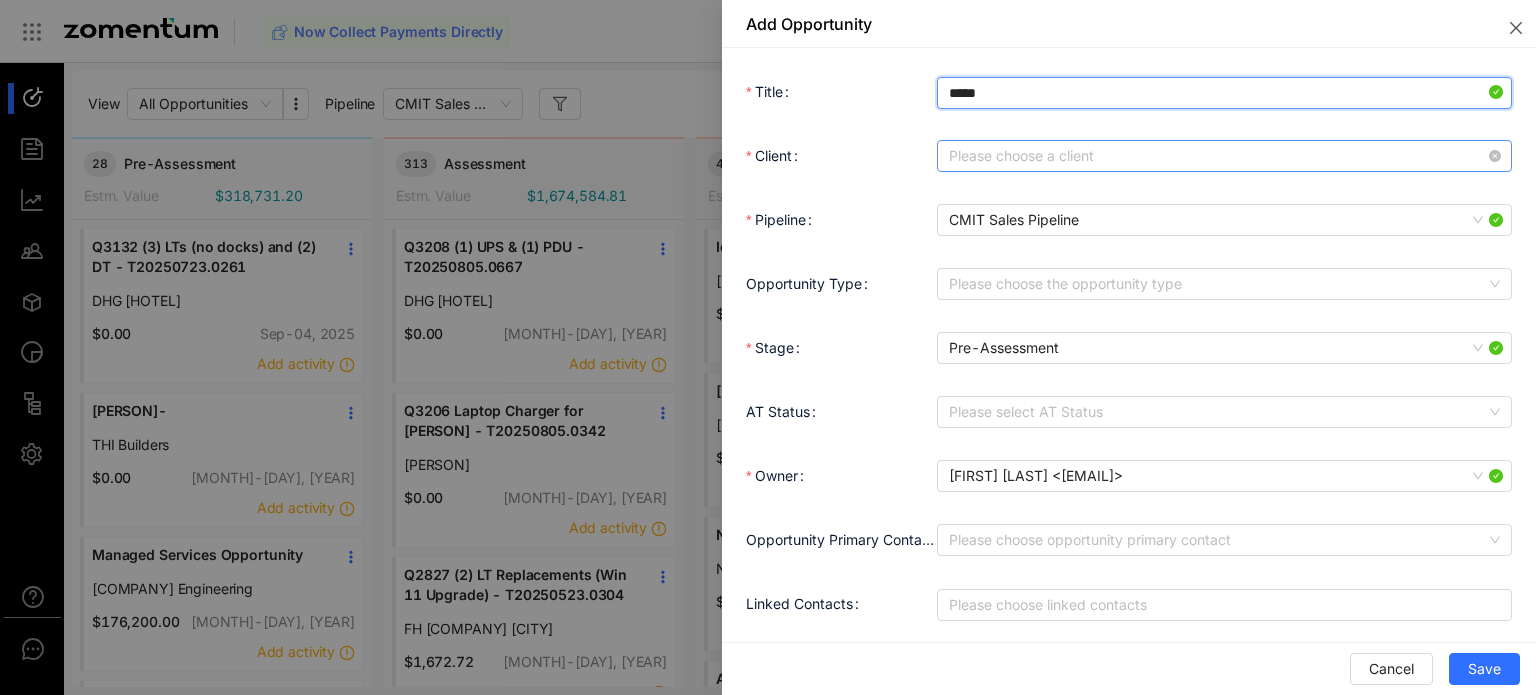 type on "****" 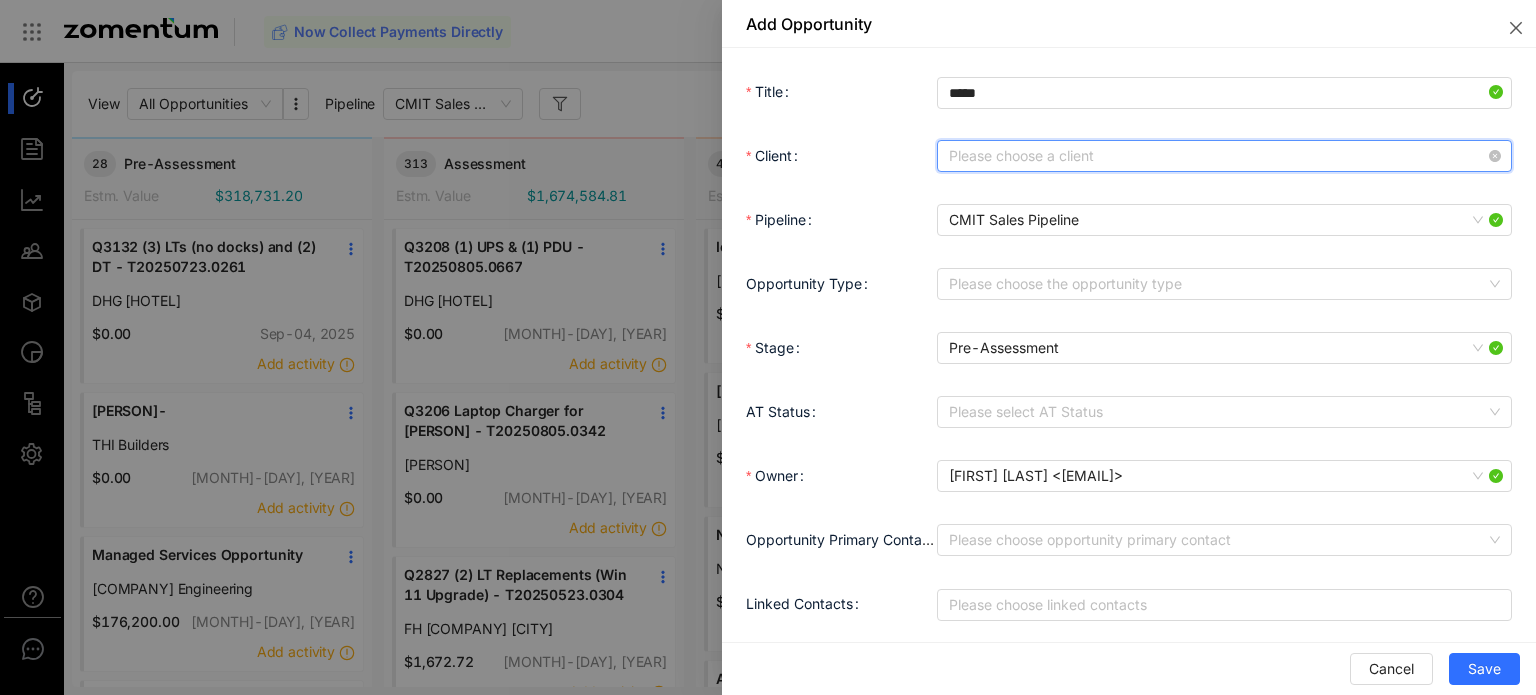 click on "Client" at bounding box center [1217, 156] 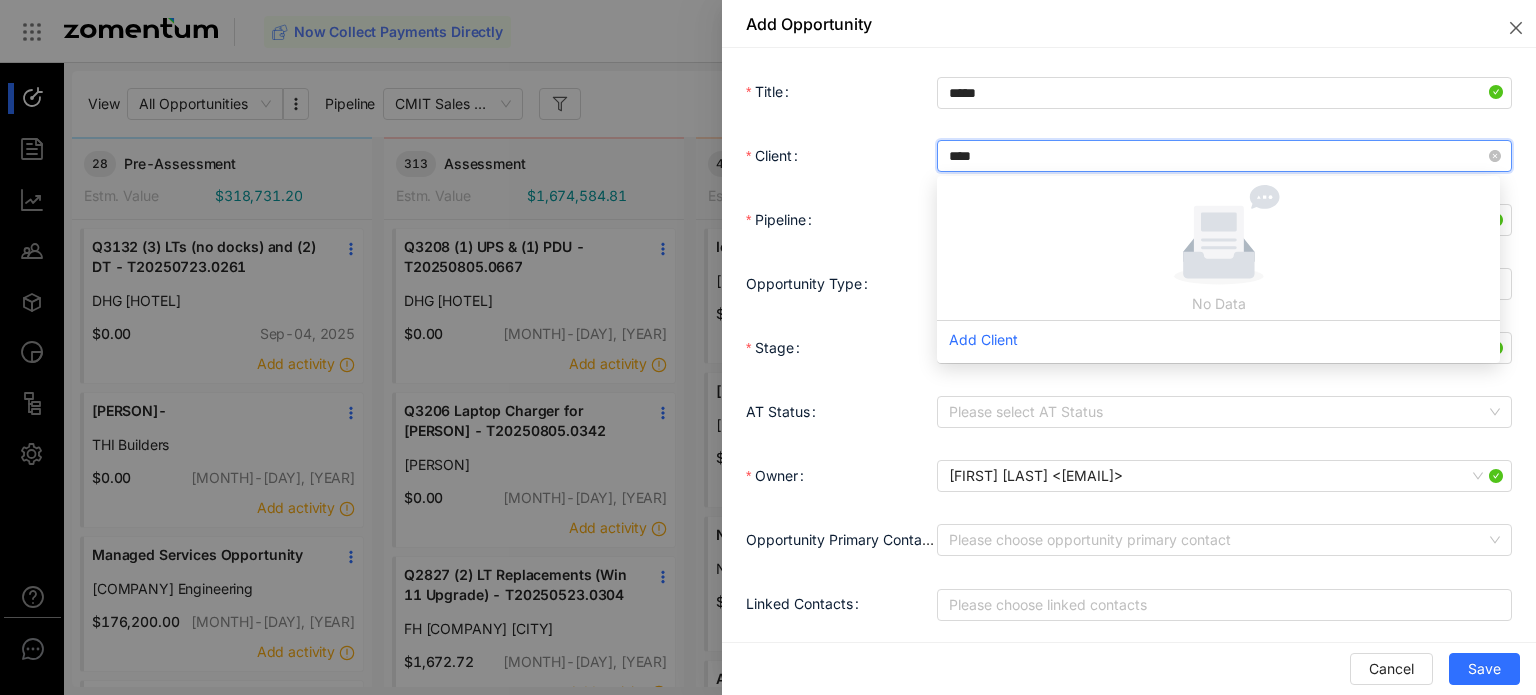 type on "*****" 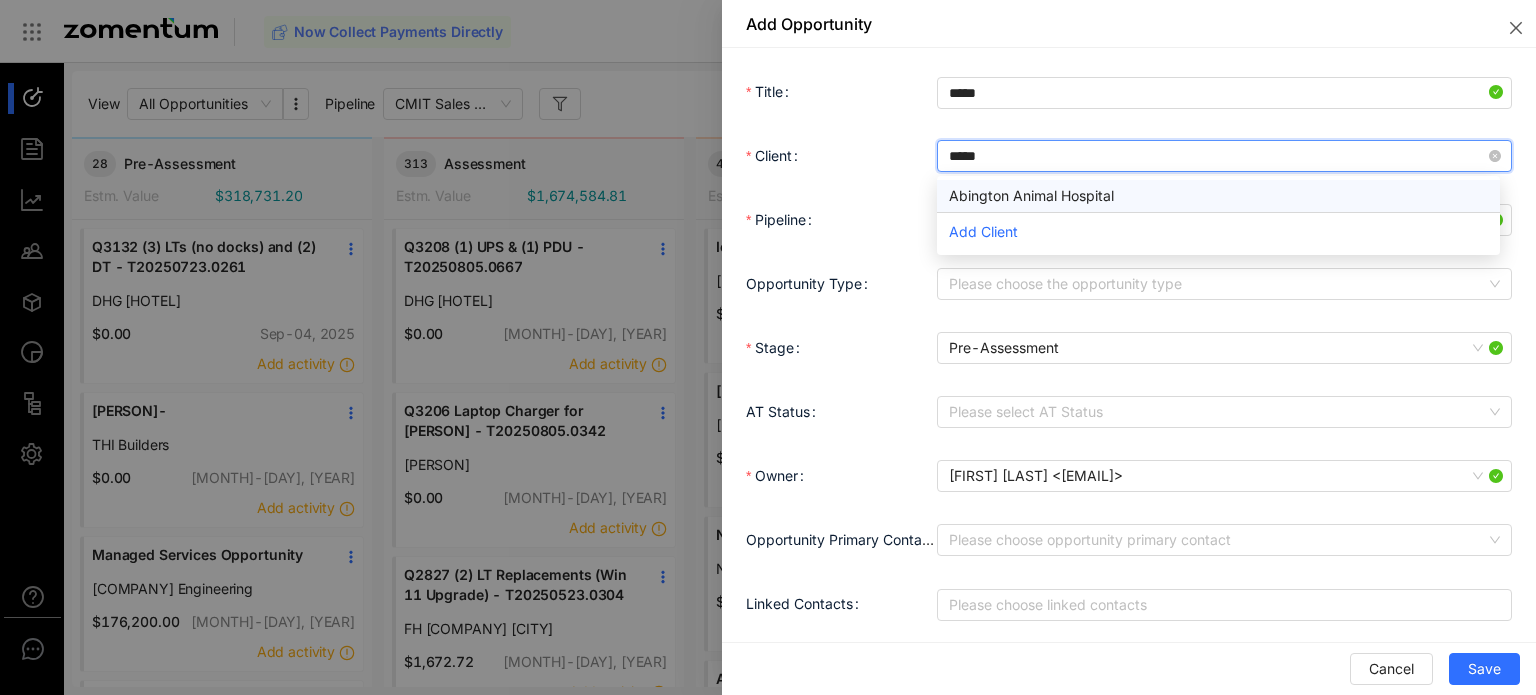 click on "Abington Animal Hospital" at bounding box center (1218, 196) 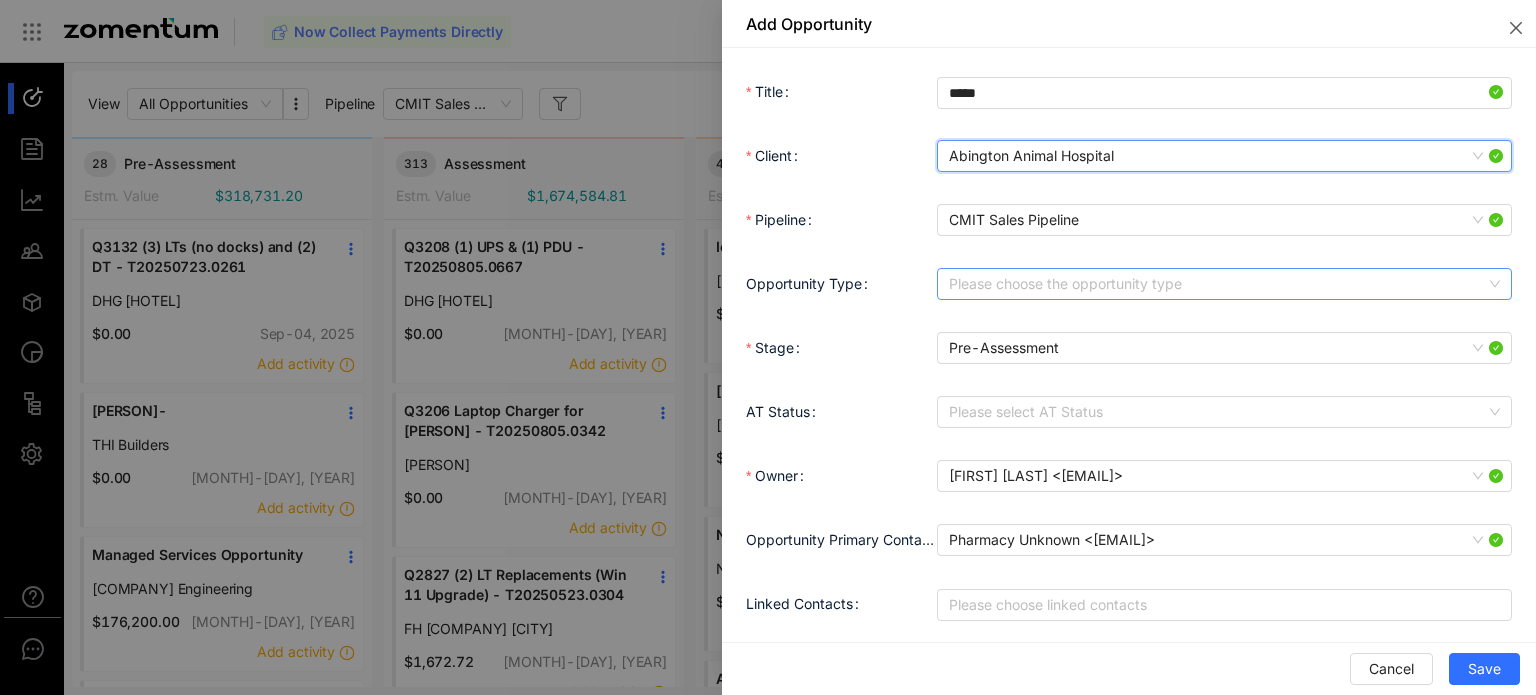 click on "Opportunity Type" at bounding box center [1217, 284] 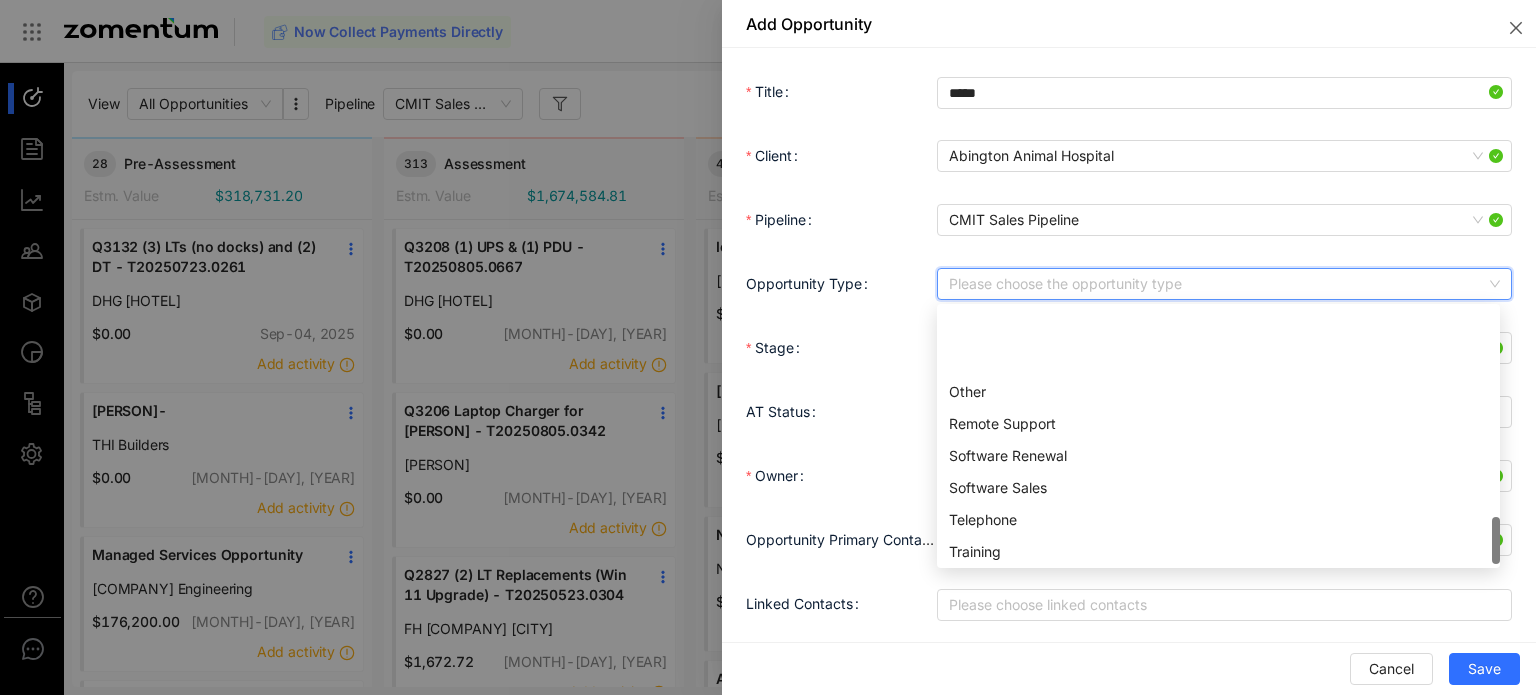 scroll, scrollTop: 288, scrollLeft: 0, axis: vertical 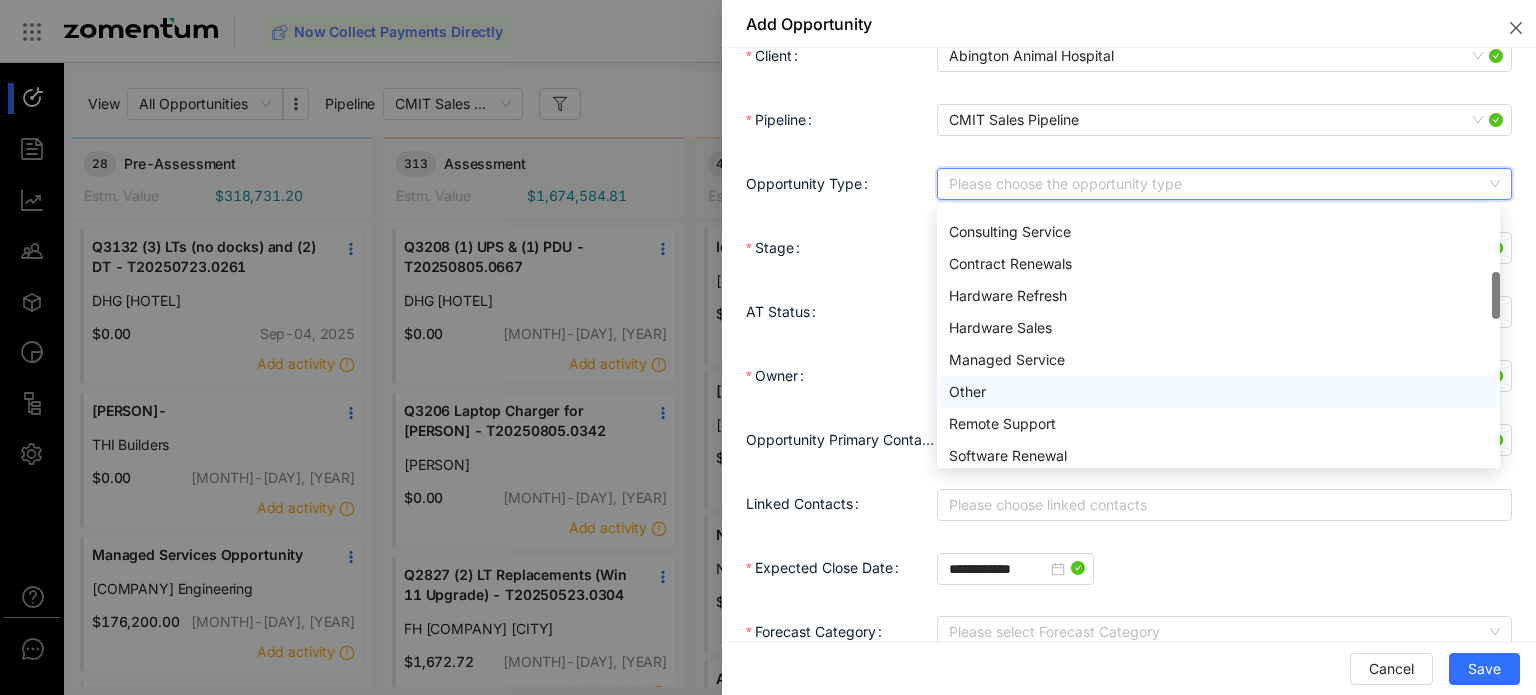 click on "Other" at bounding box center (1218, 392) 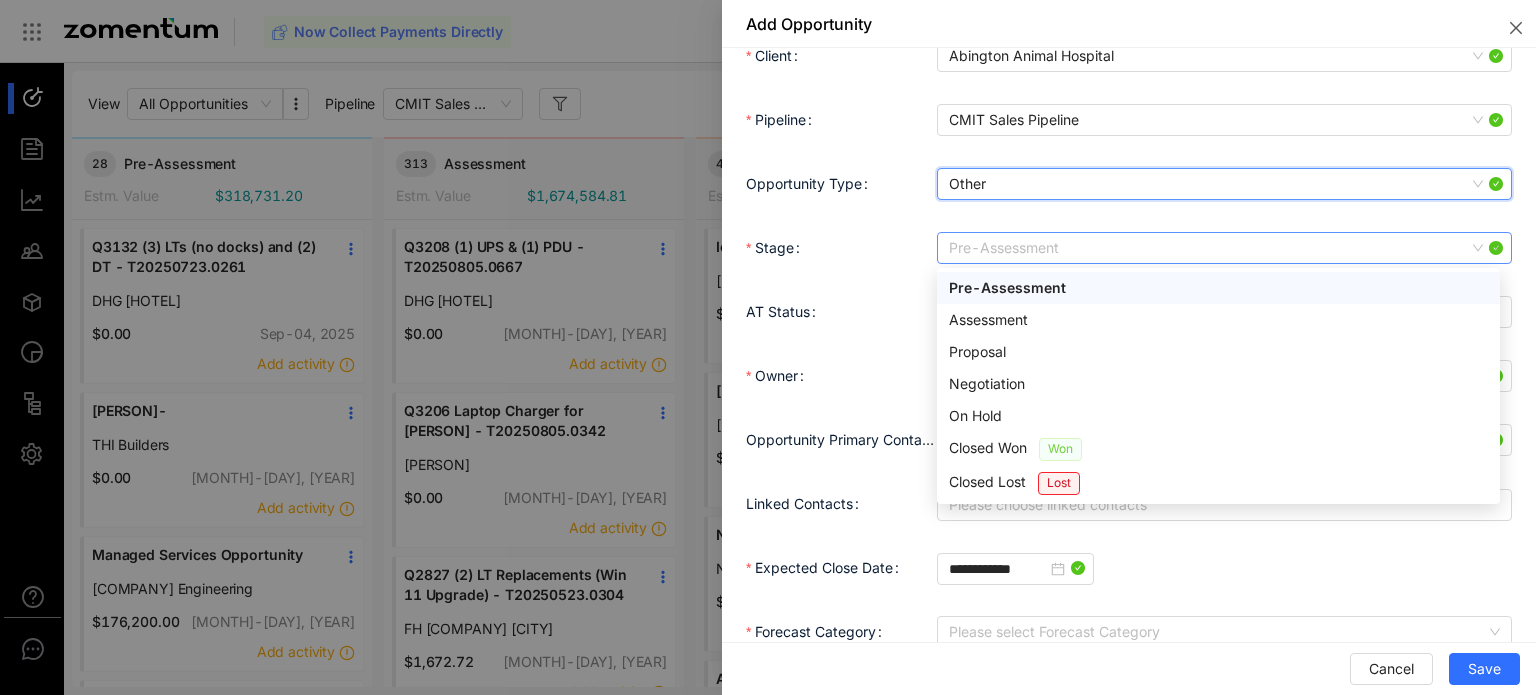 click on "Pre-Assessment" at bounding box center [1224, 248] 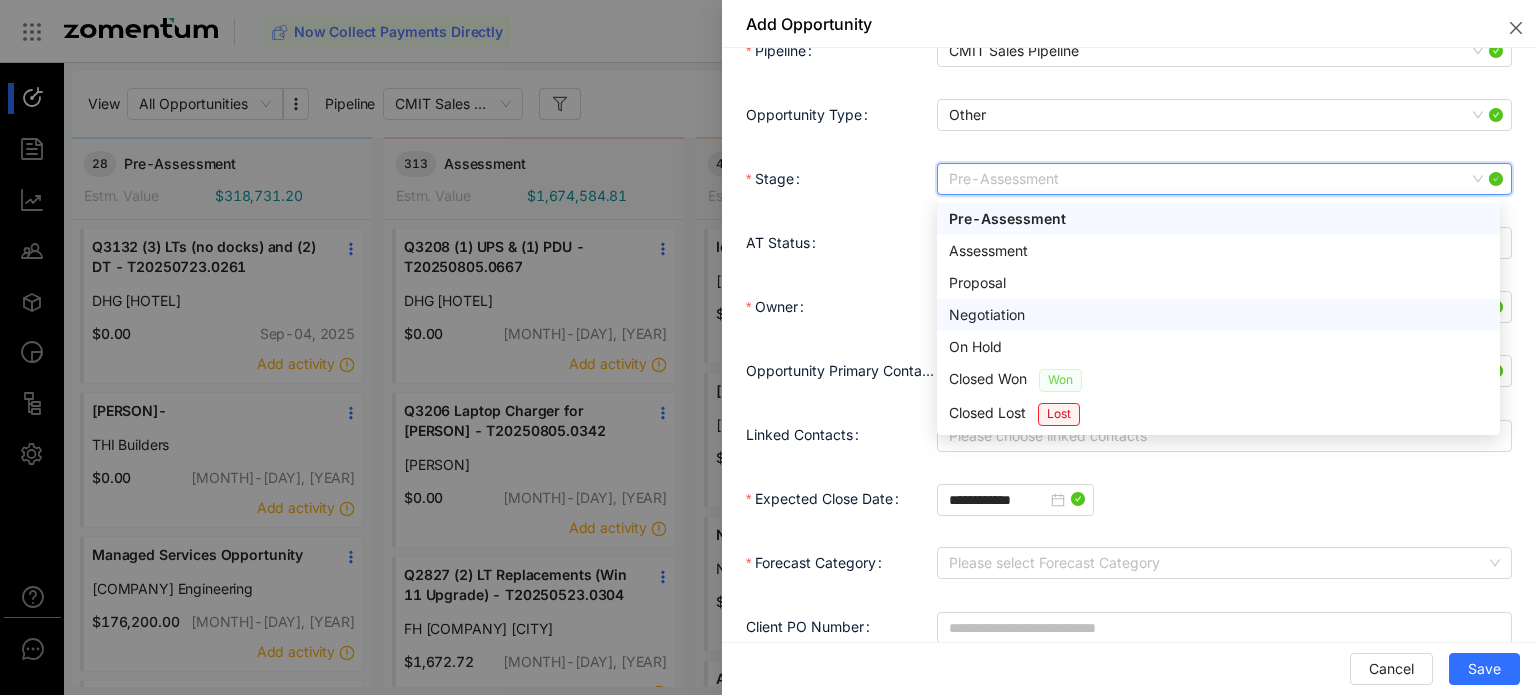 scroll, scrollTop: 200, scrollLeft: 0, axis: vertical 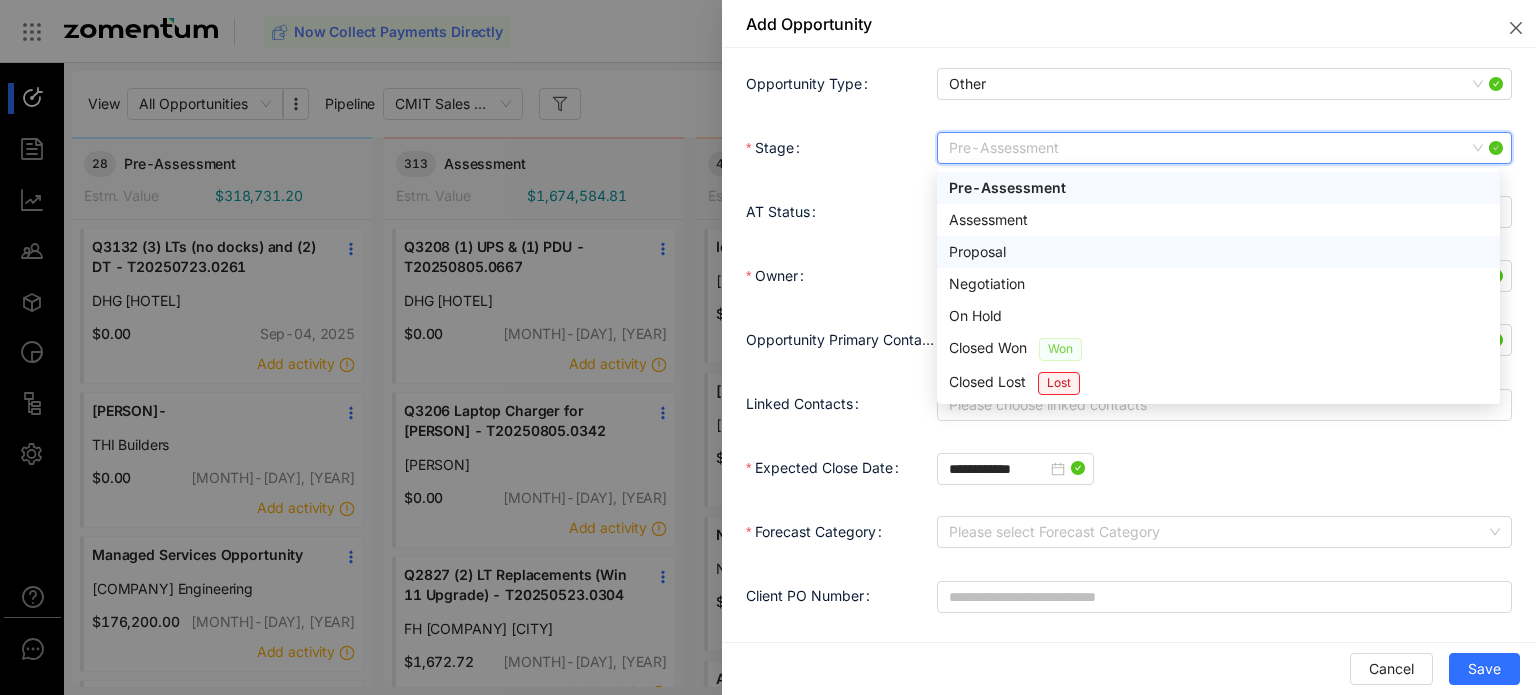 click on "Proposal" at bounding box center (1218, 252) 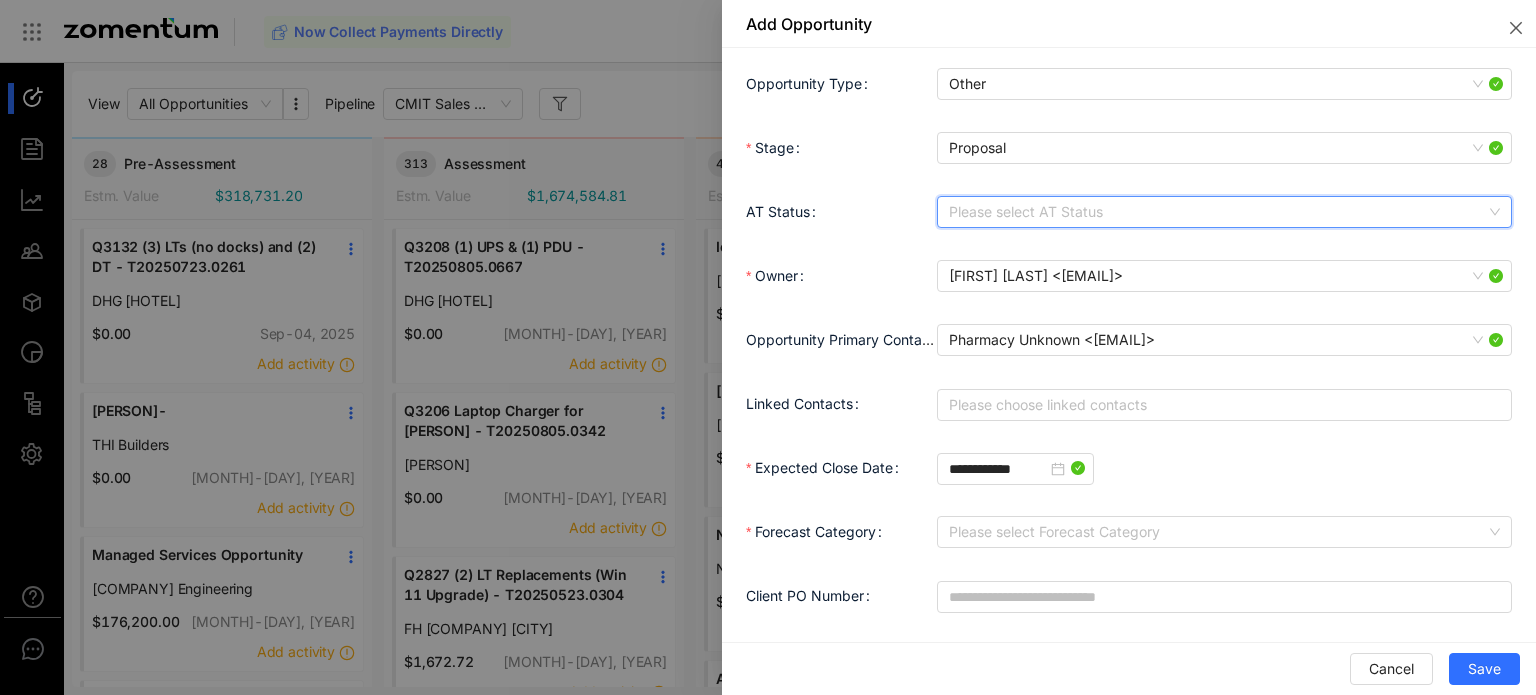 click on "AT Status" at bounding box center [1217, 212] 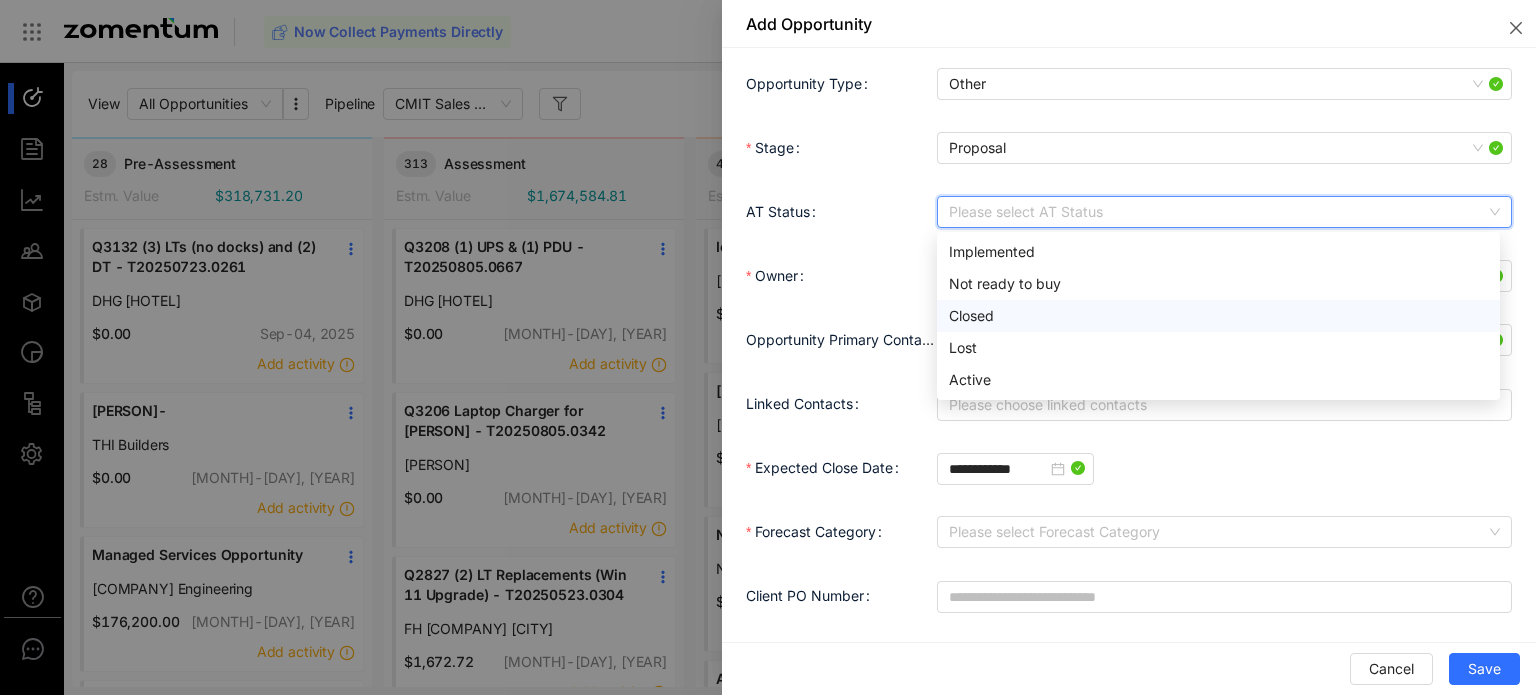 click on "AT Status Please select AT Status Not ready to buy Closed Lost Implemented Not ready to buy Closed Lost Active" at bounding box center (1129, 224) 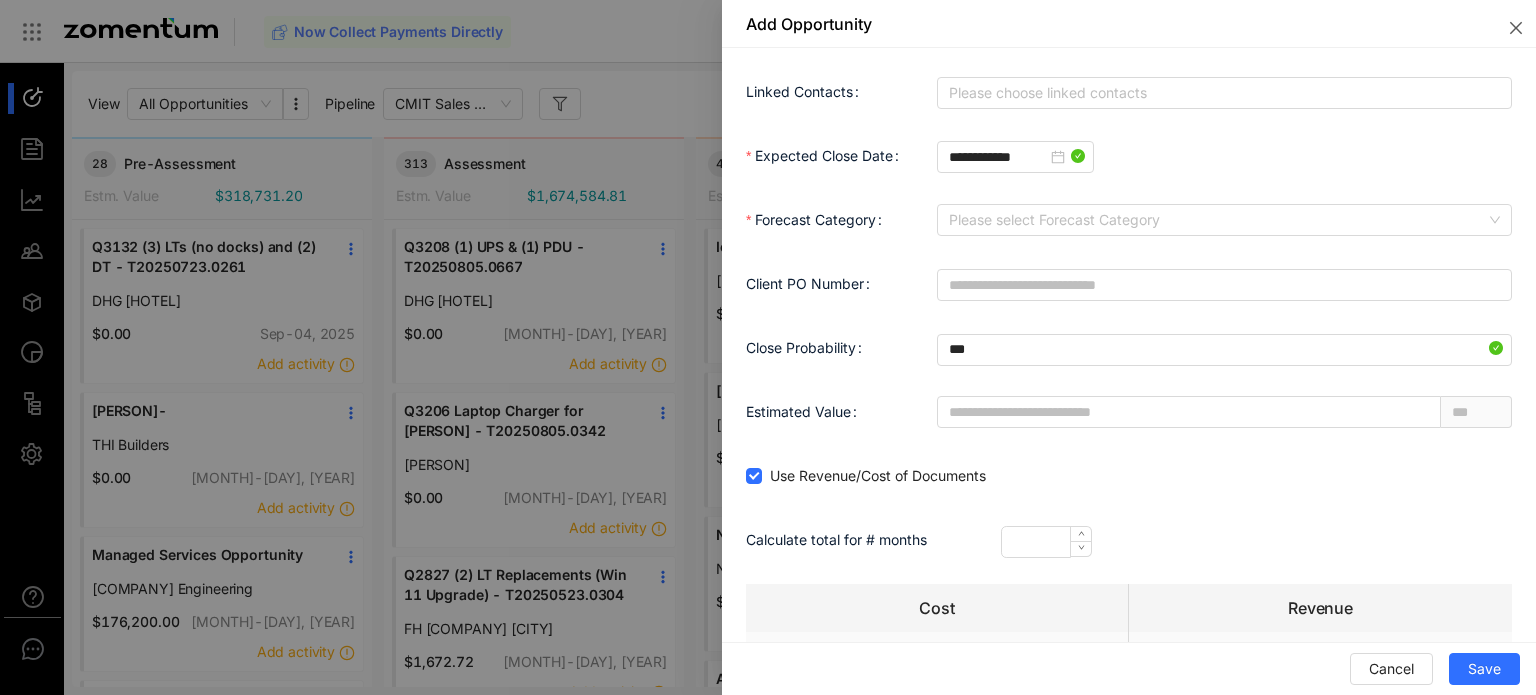 scroll, scrollTop: 0, scrollLeft: 0, axis: both 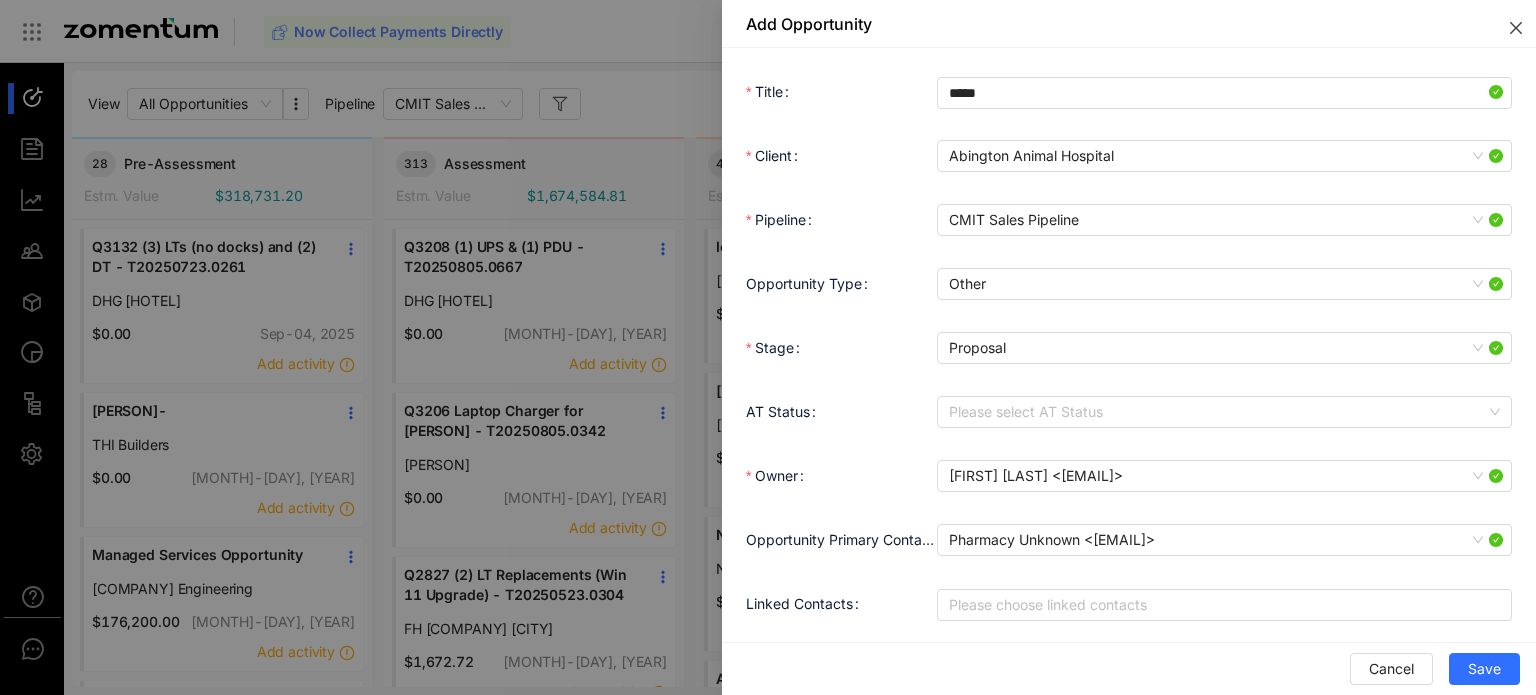 click 